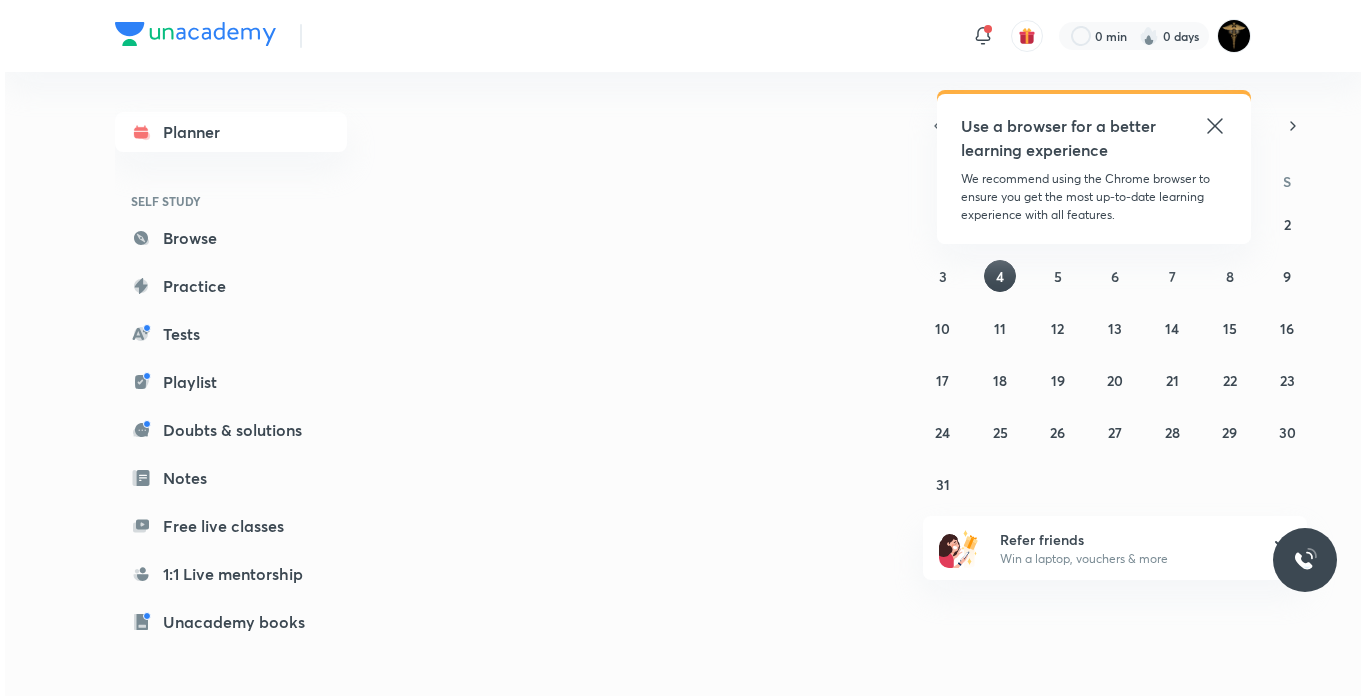 scroll, scrollTop: 0, scrollLeft: 0, axis: both 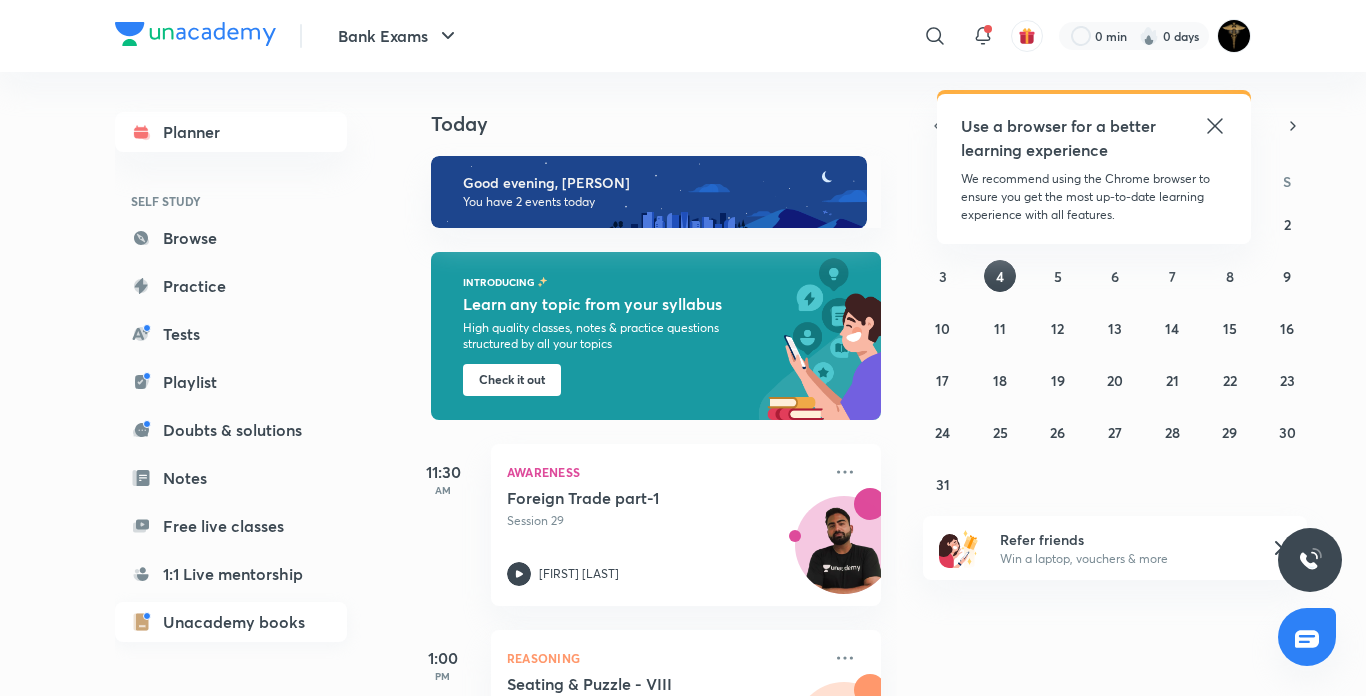 click on "Unacademy books" at bounding box center [231, 622] 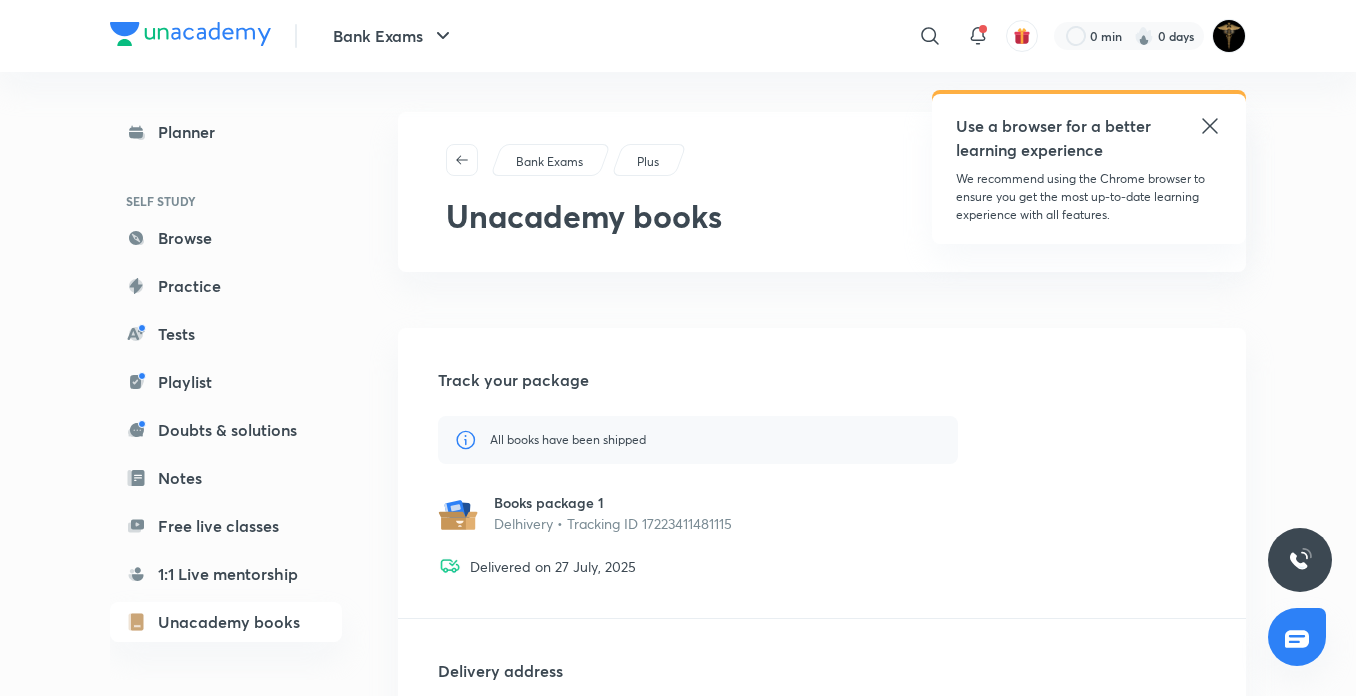 click at bounding box center [466, 440] 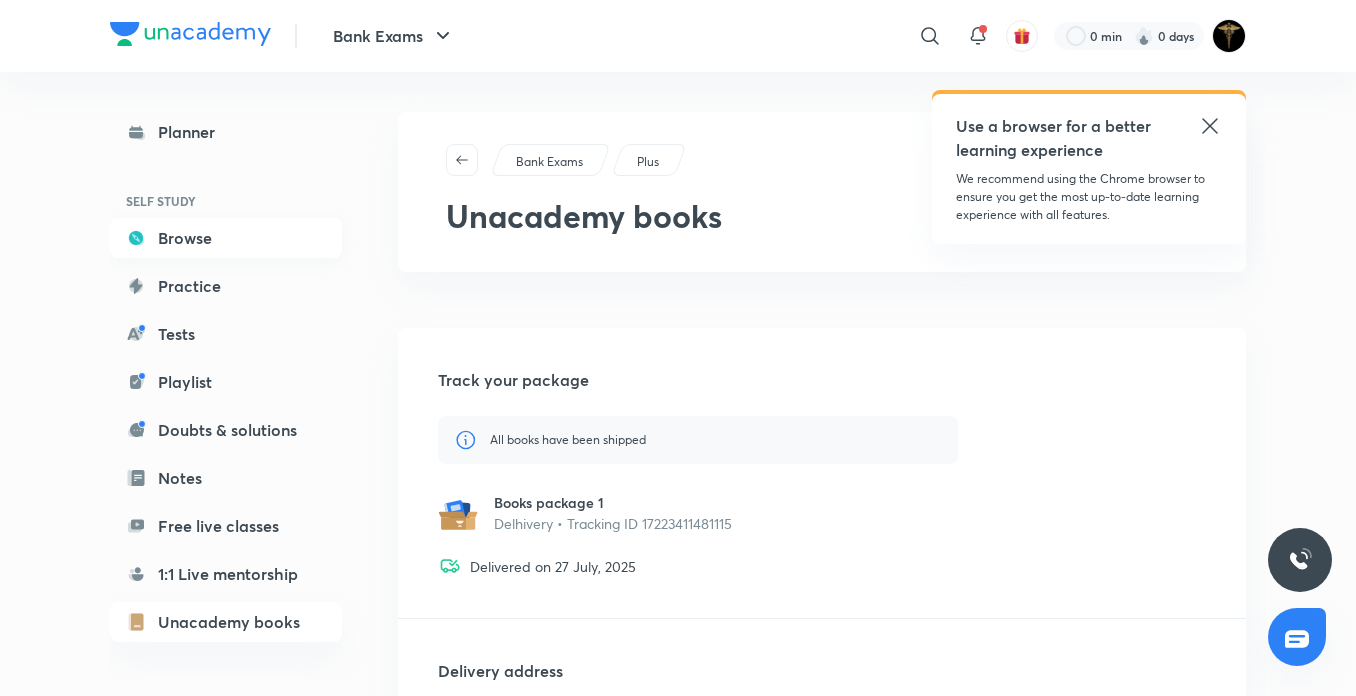 click on "Browse" at bounding box center [226, 238] 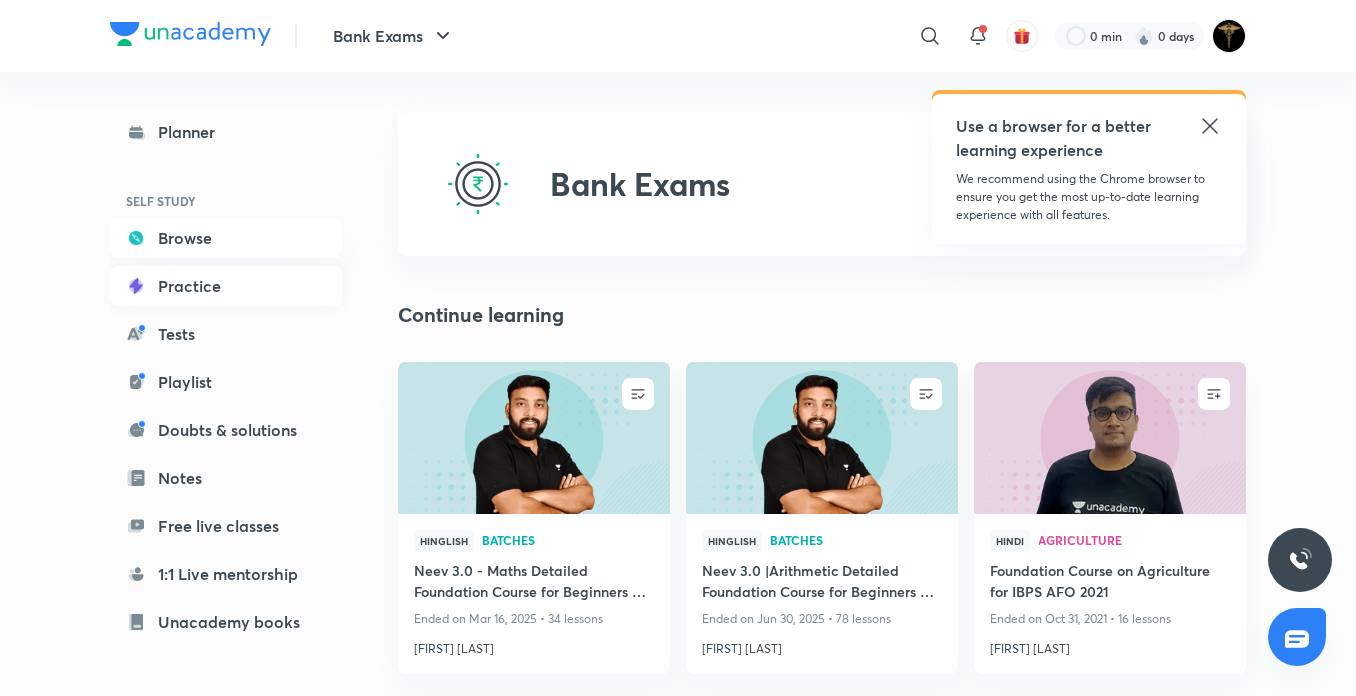 click on "Practice" at bounding box center [226, 286] 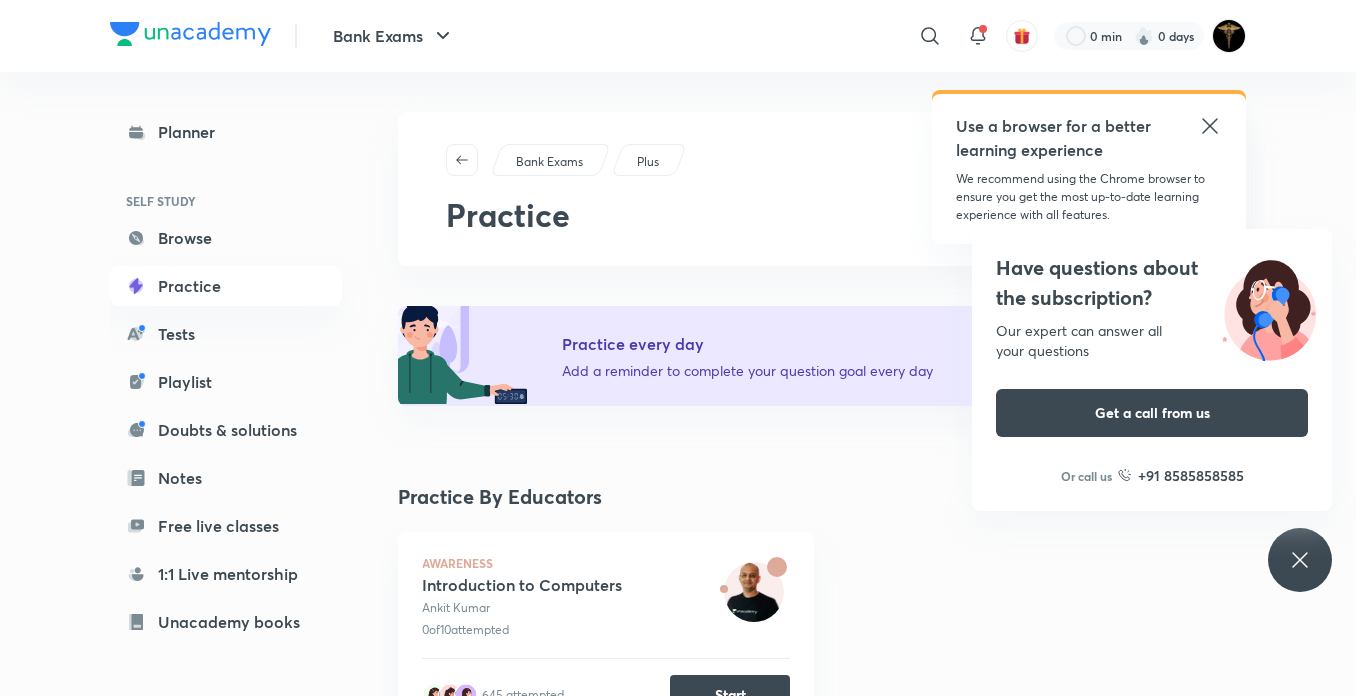 click 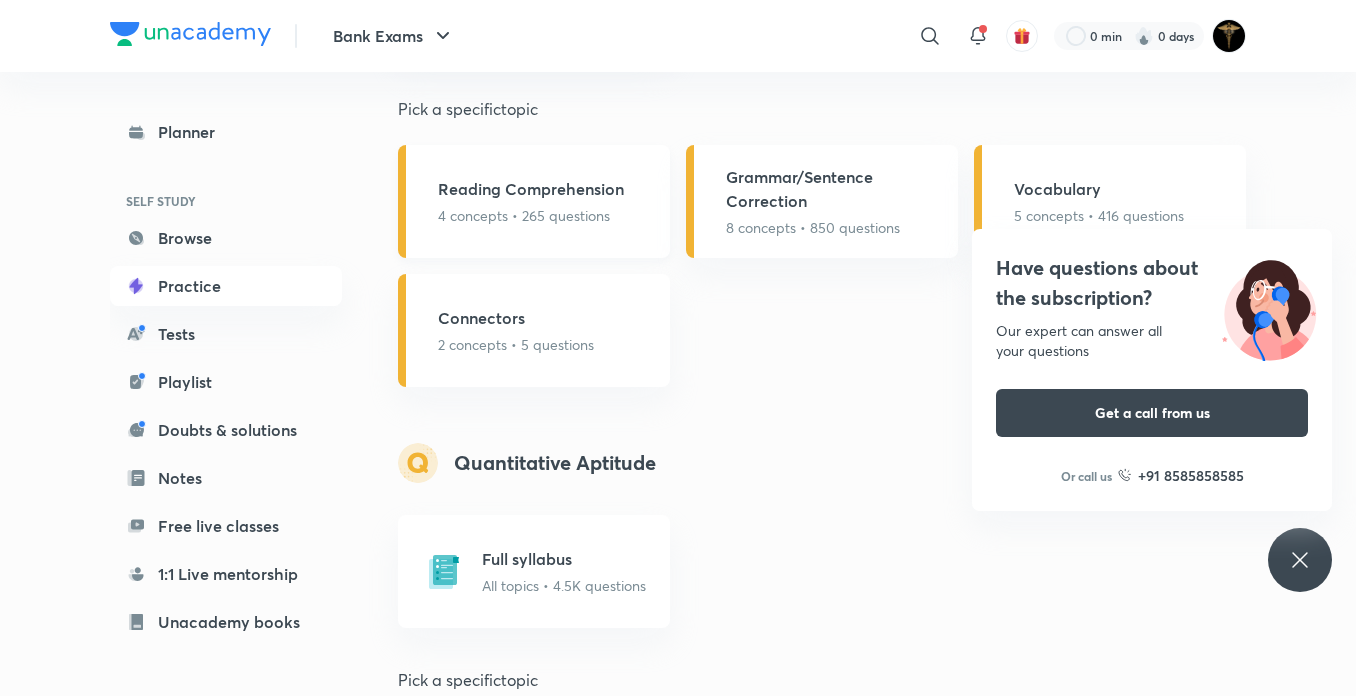 scroll, scrollTop: 2100, scrollLeft: 0, axis: vertical 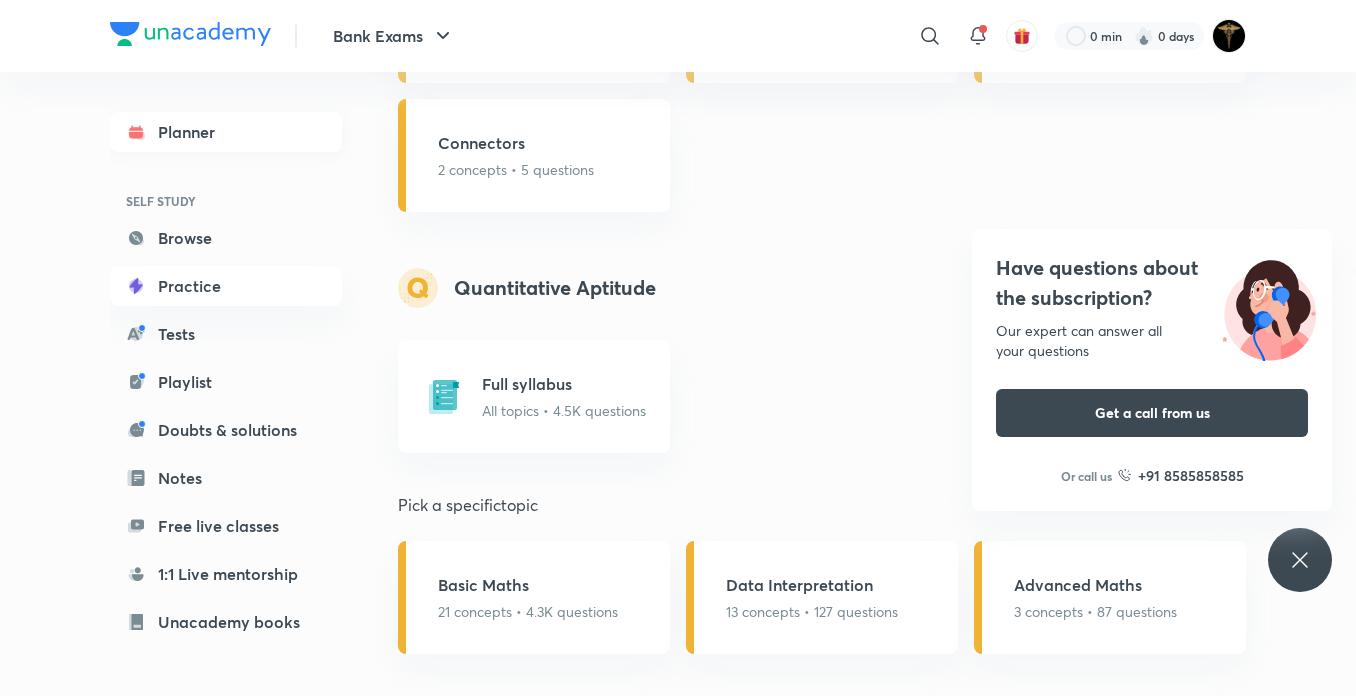 click on "Planner" at bounding box center [226, 132] 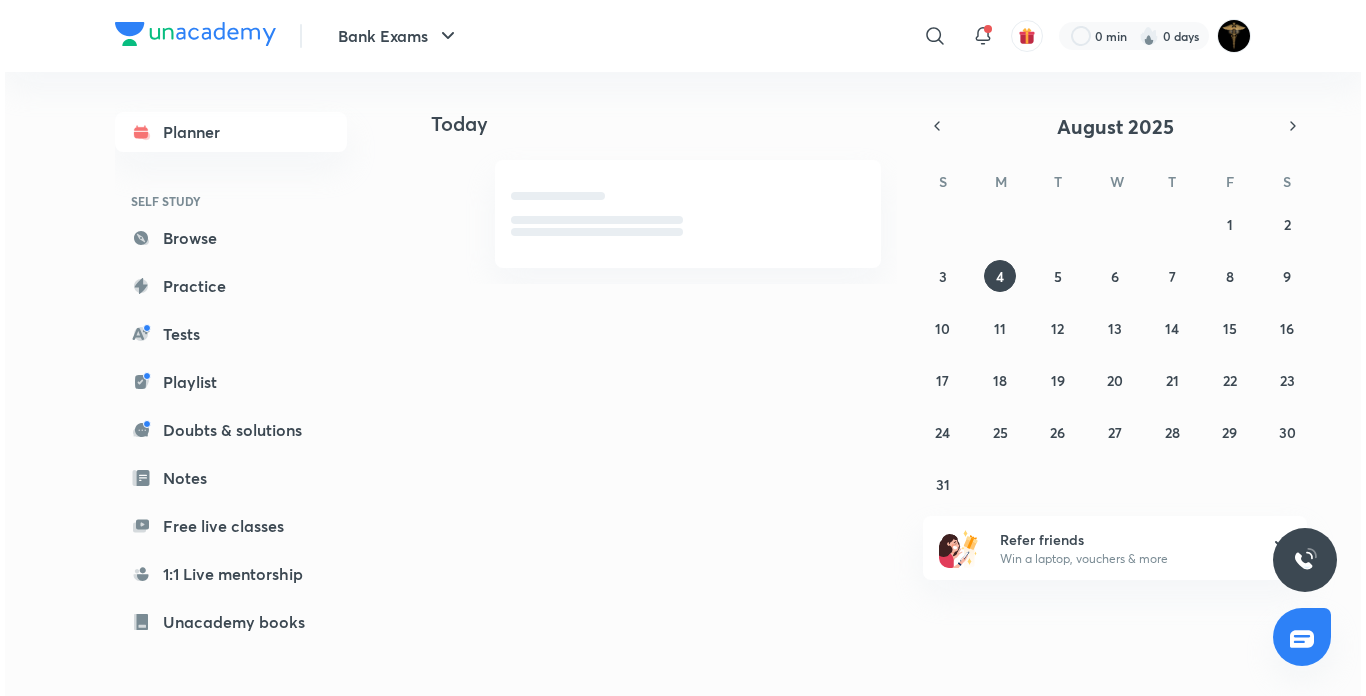 scroll, scrollTop: 0, scrollLeft: 0, axis: both 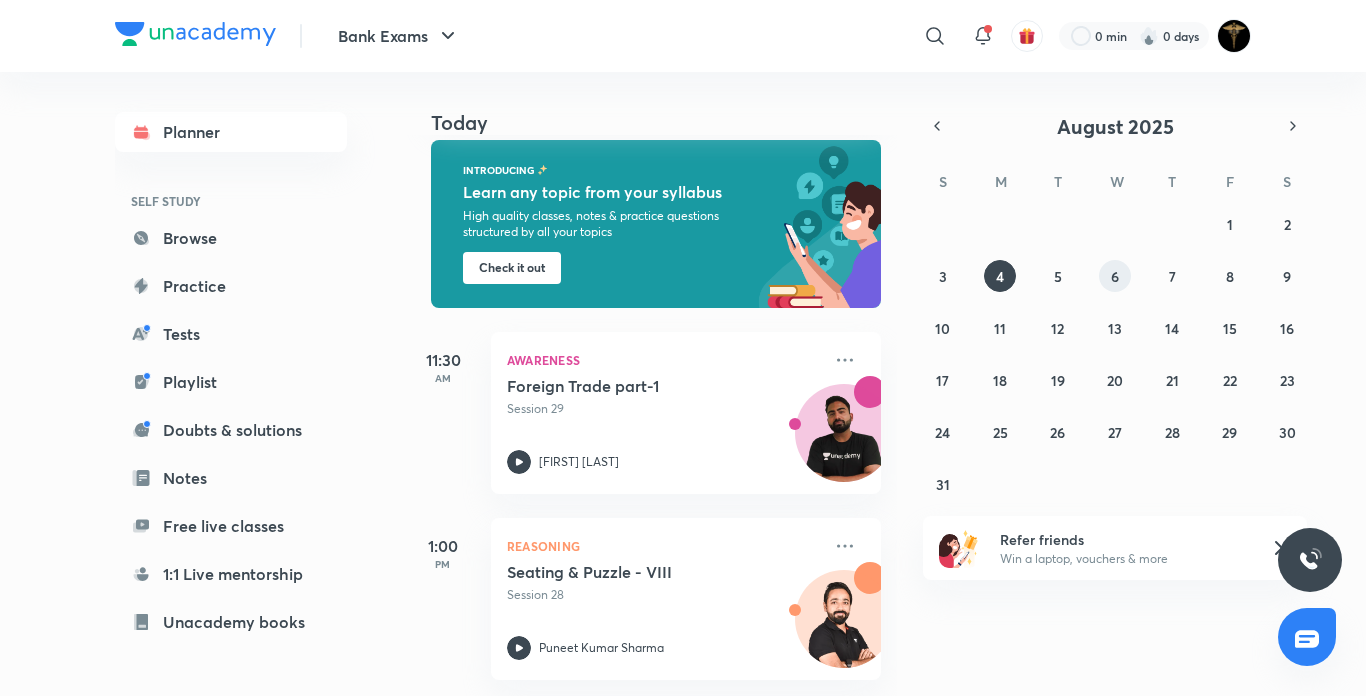 click on "6" at bounding box center (1115, 276) 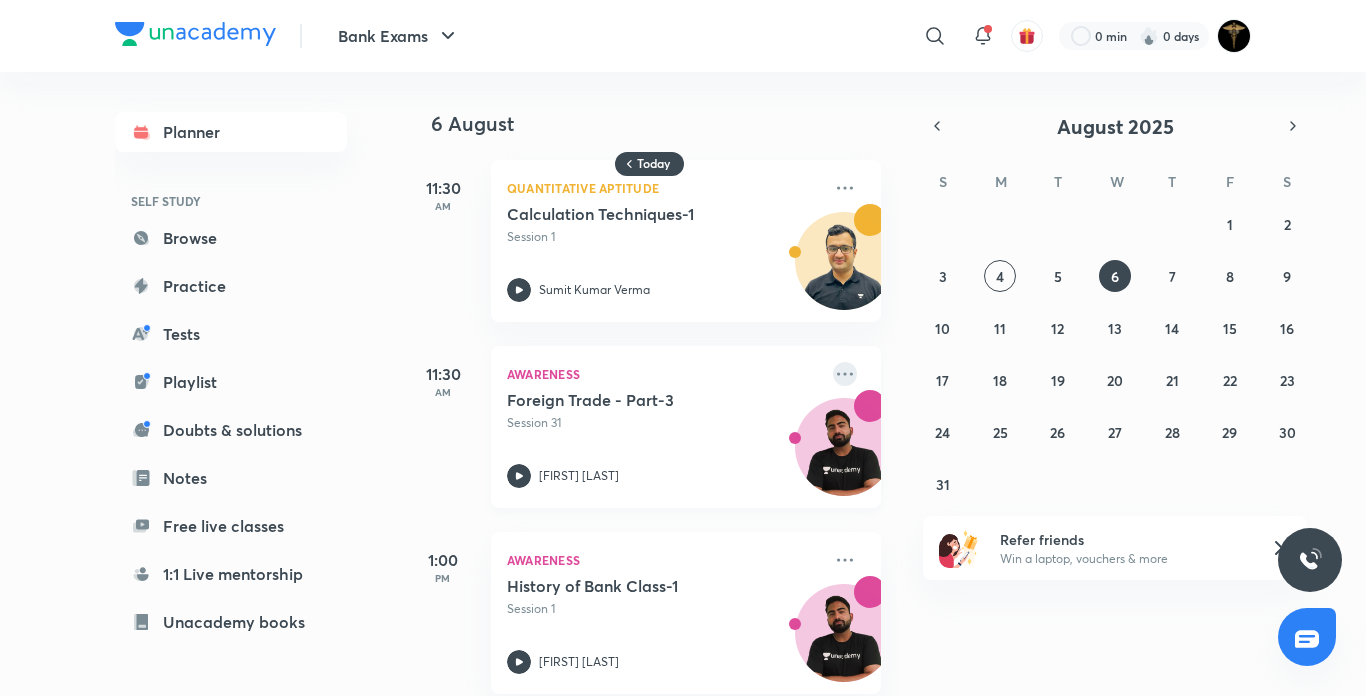 click 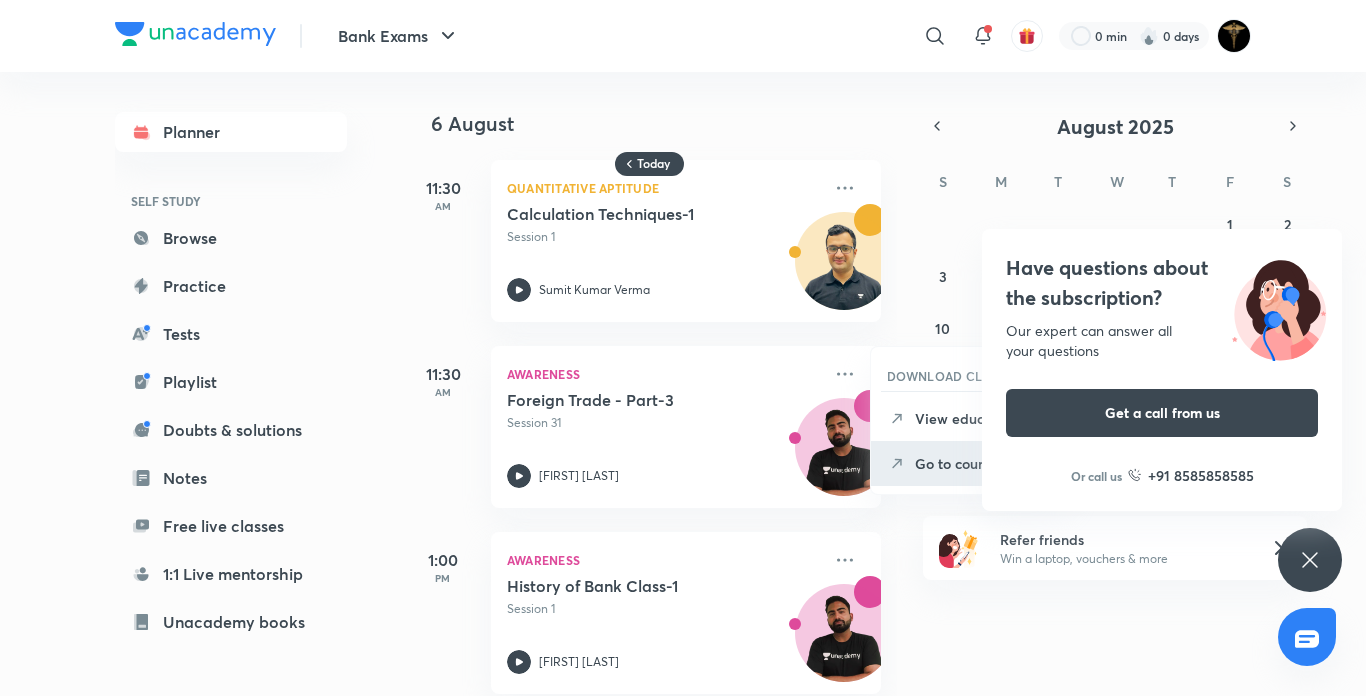 click on "Go to course page" at bounding box center (984, 463) 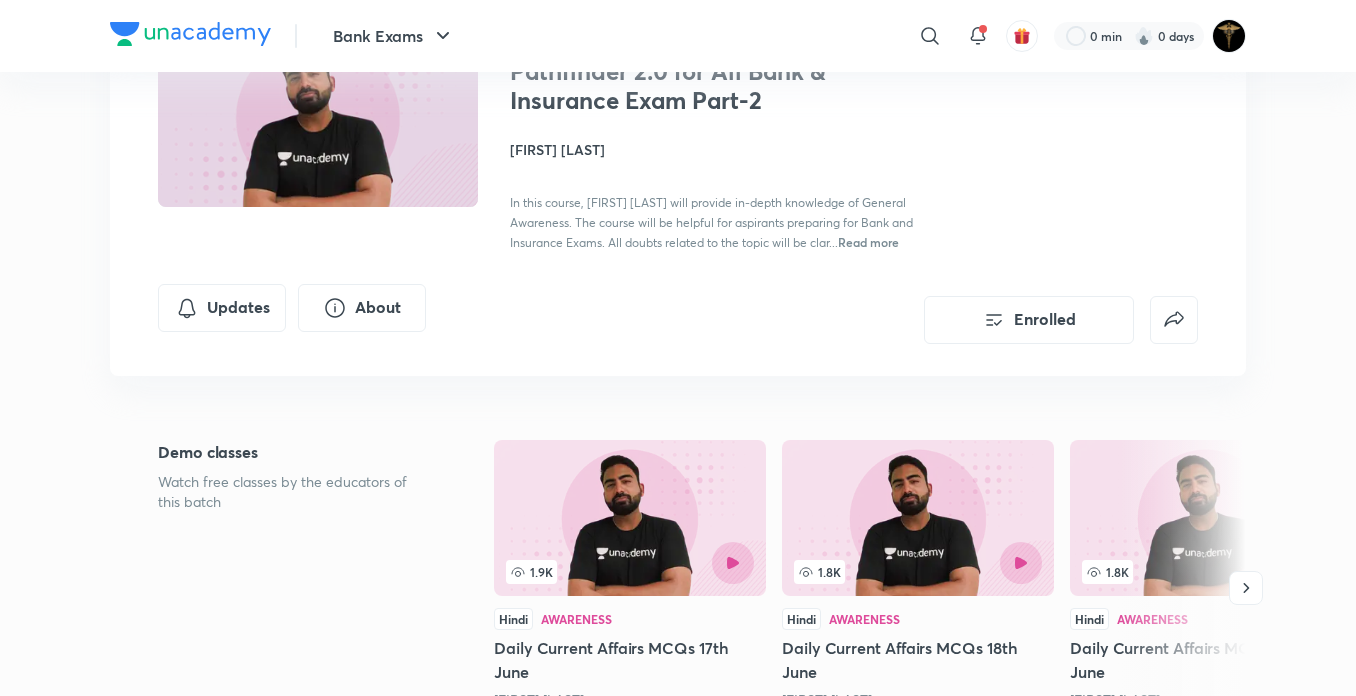 scroll, scrollTop: 233, scrollLeft: 0, axis: vertical 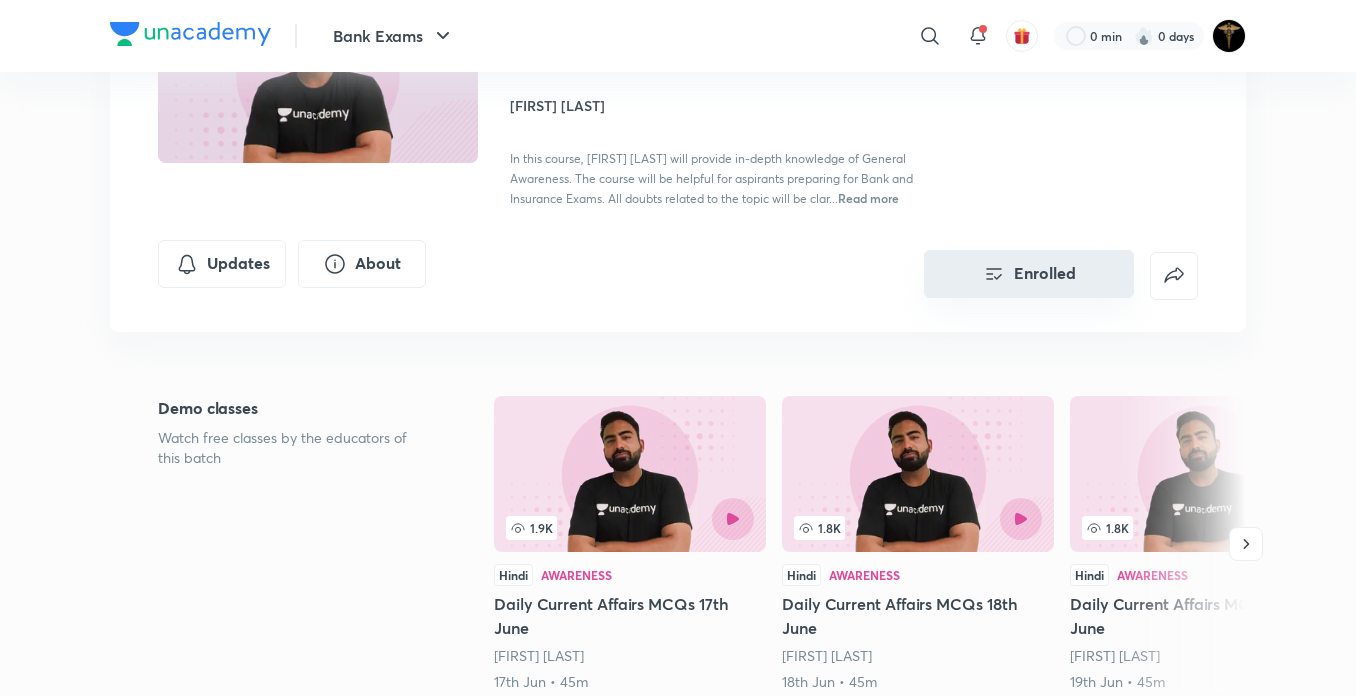 click on "Enrolled" at bounding box center (1029, 274) 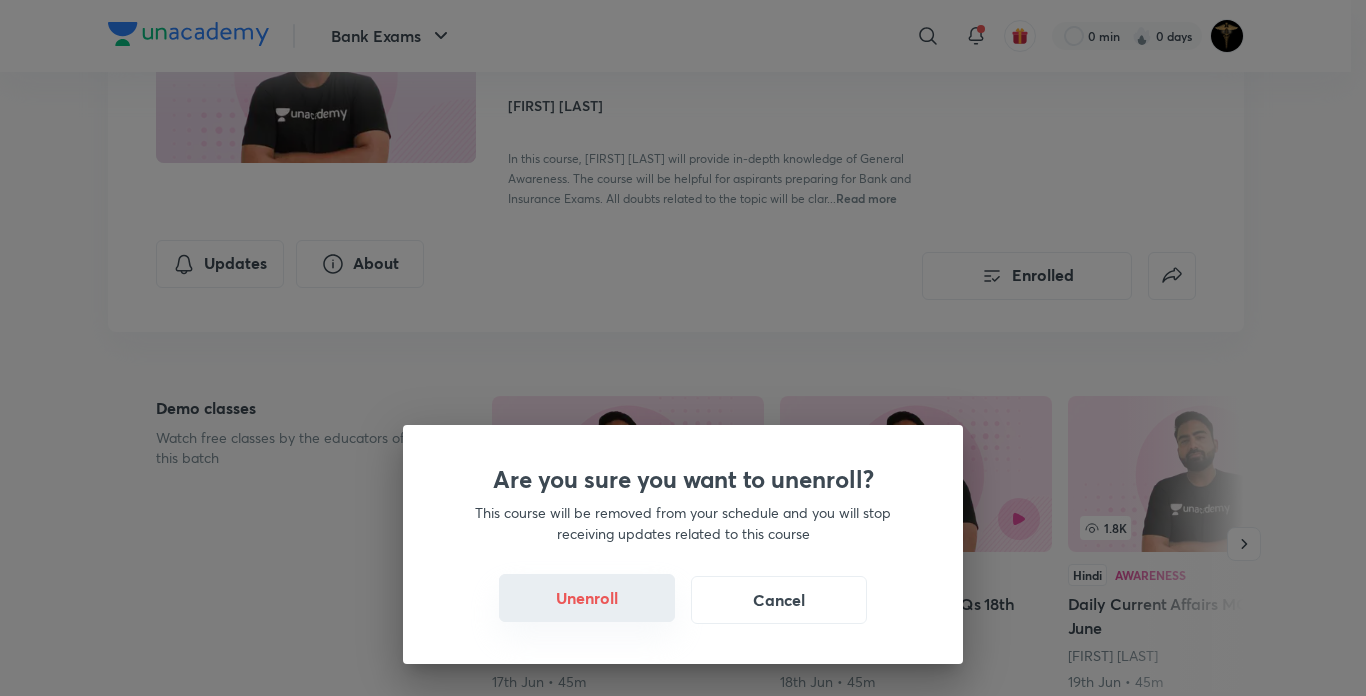 click on "Unenroll" at bounding box center (587, 598) 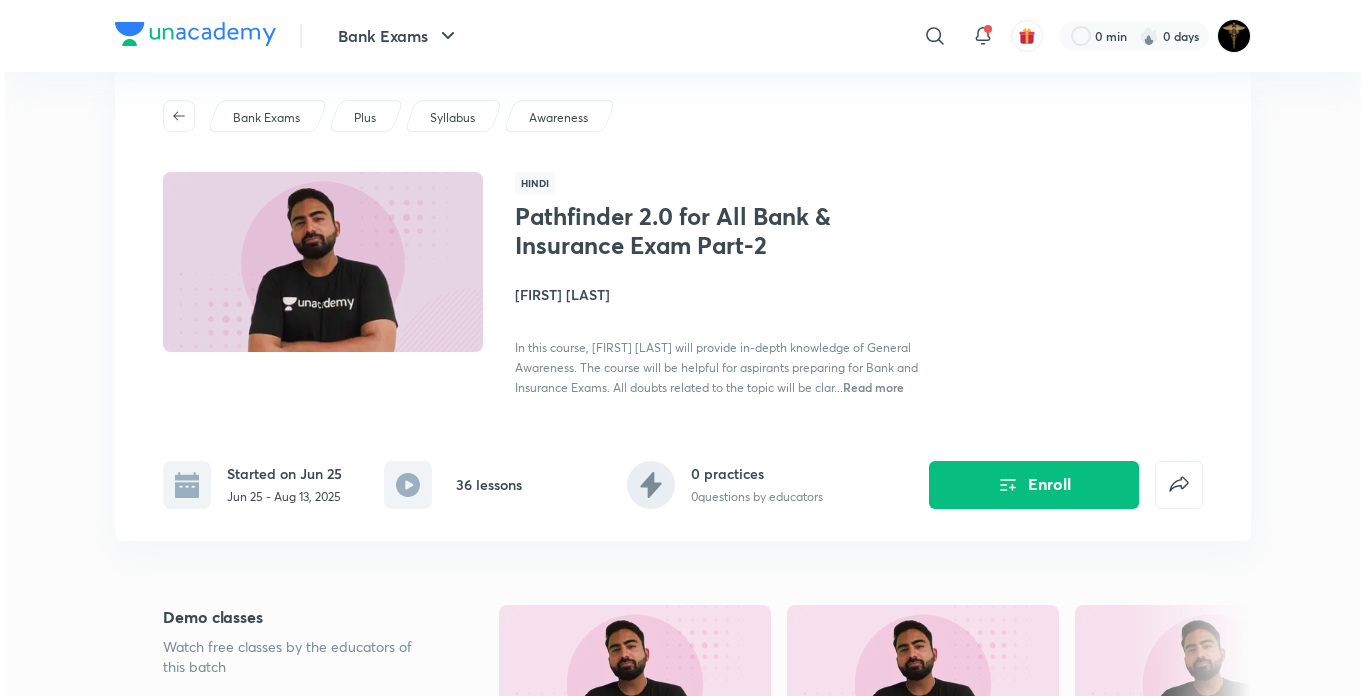 scroll, scrollTop: 0, scrollLeft: 0, axis: both 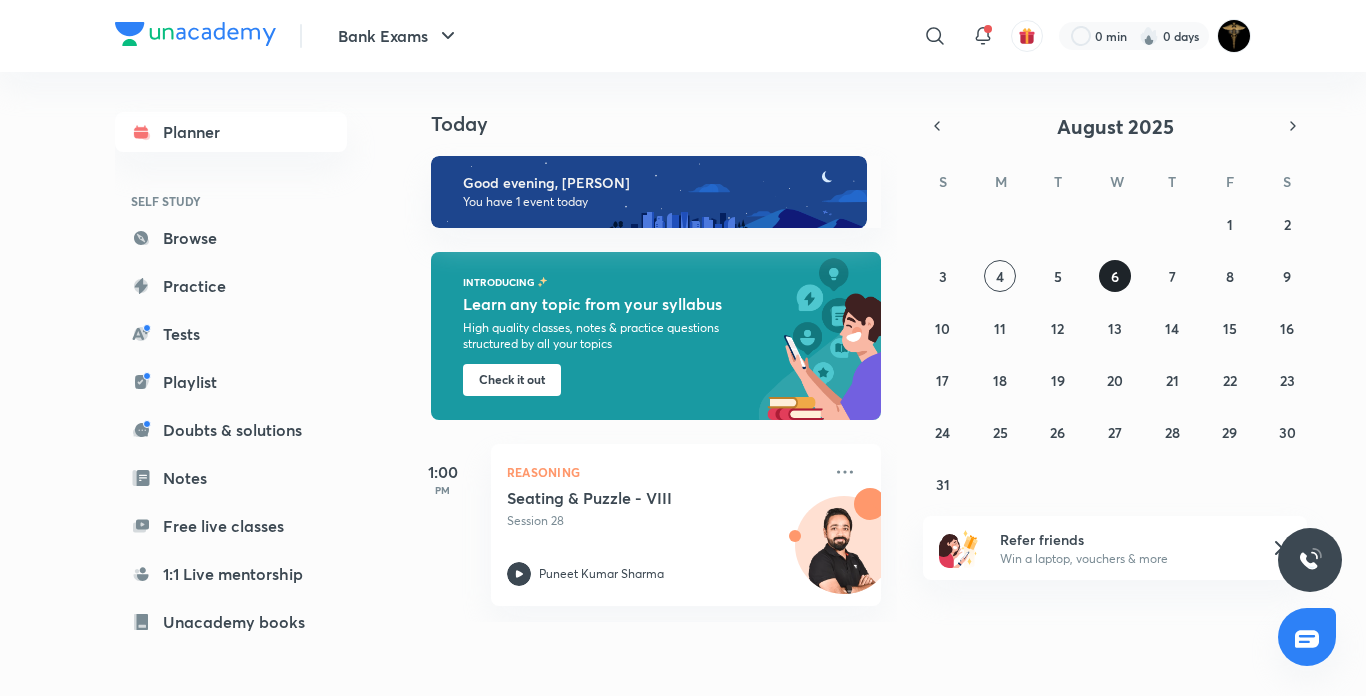 click on "6" at bounding box center [1115, 276] 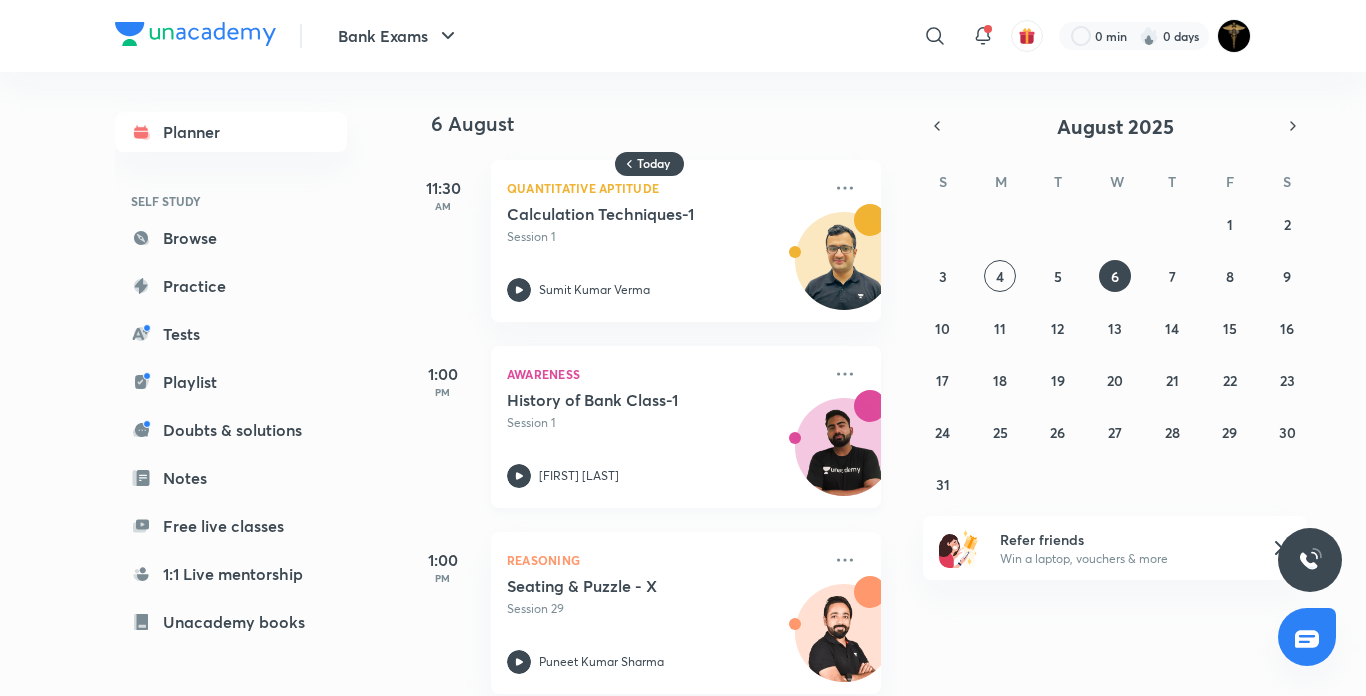 click 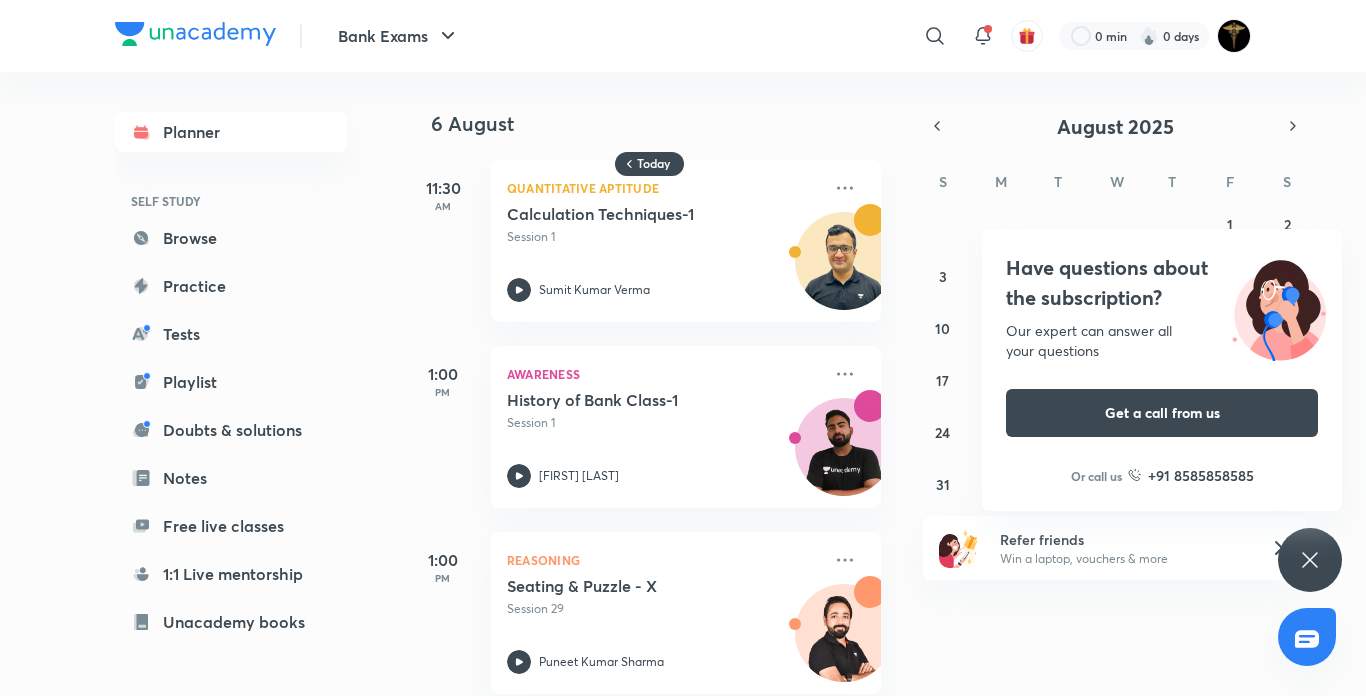 scroll, scrollTop: 233, scrollLeft: 0, axis: vertical 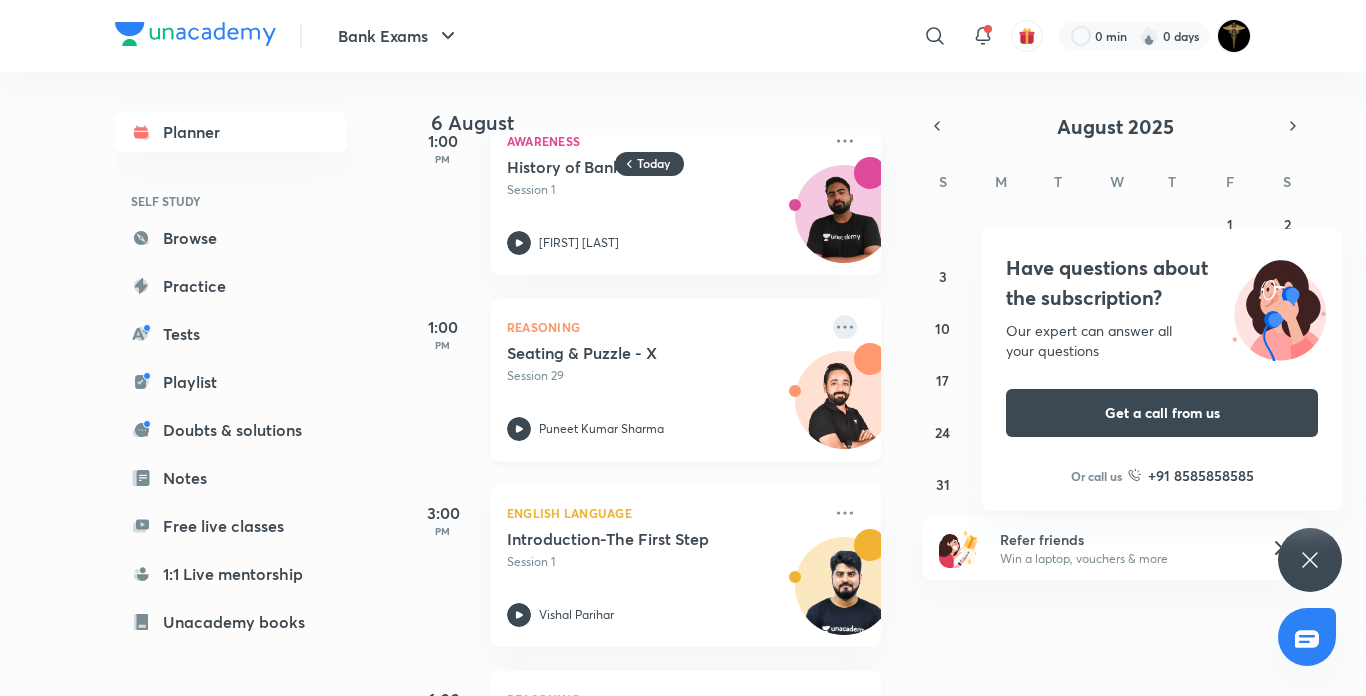 click 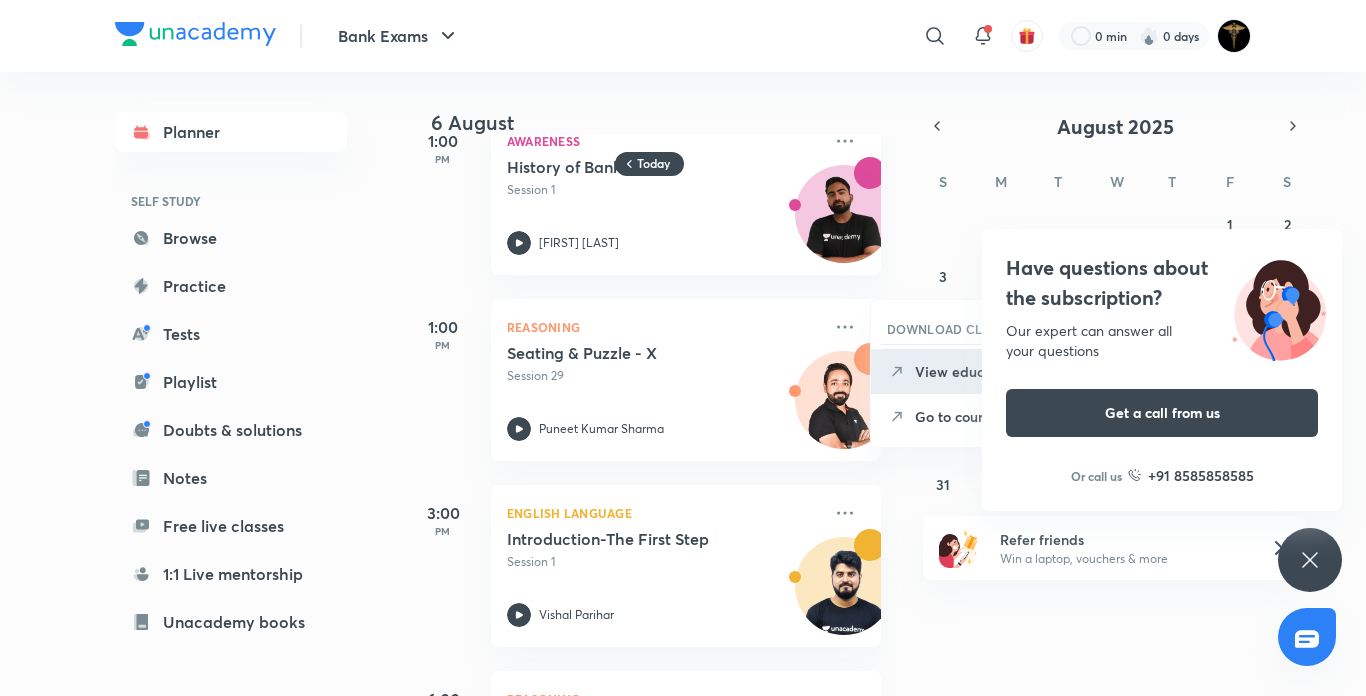click on "View educator" at bounding box center (984, 371) 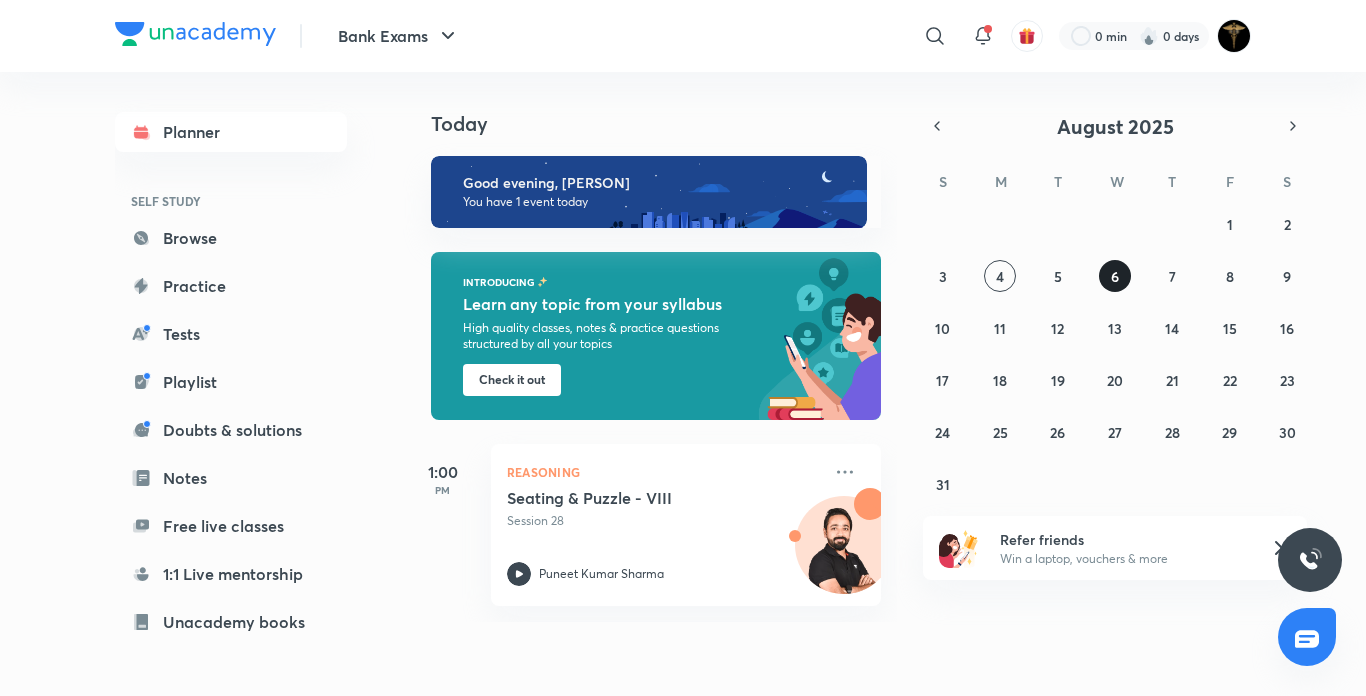 click on "6" at bounding box center (1115, 276) 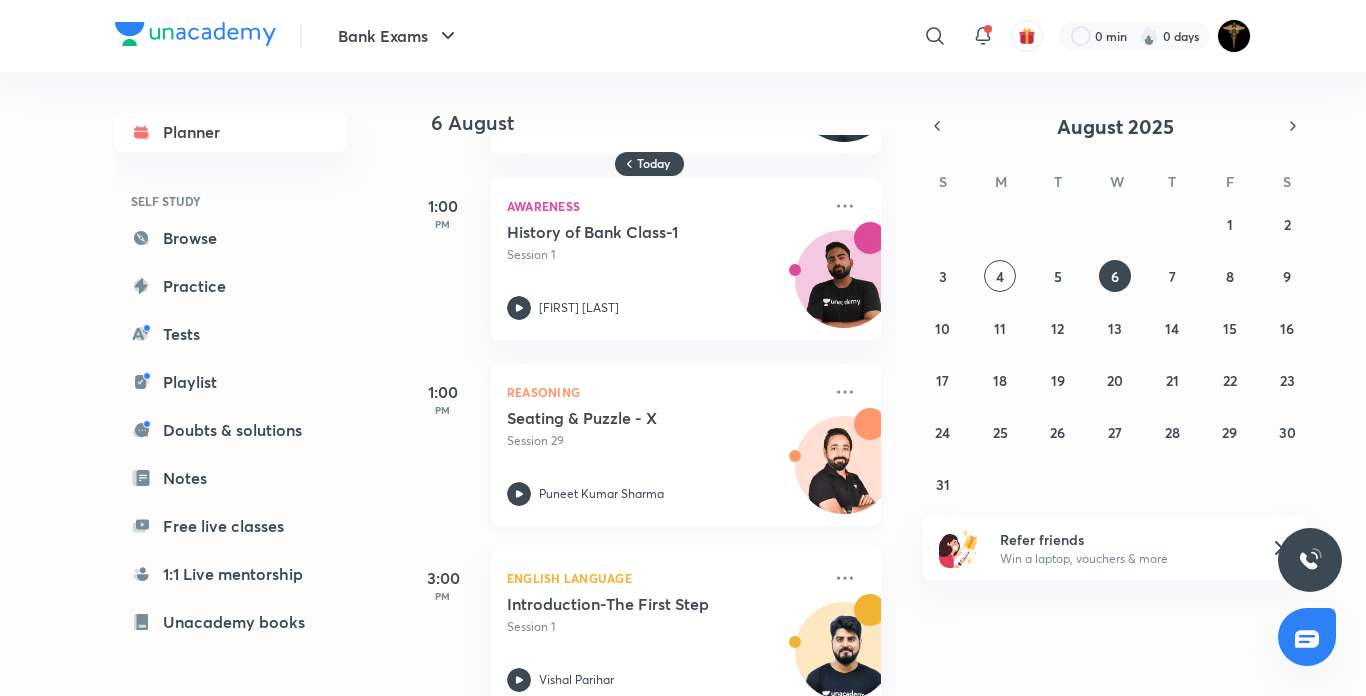 scroll, scrollTop: 0, scrollLeft: 0, axis: both 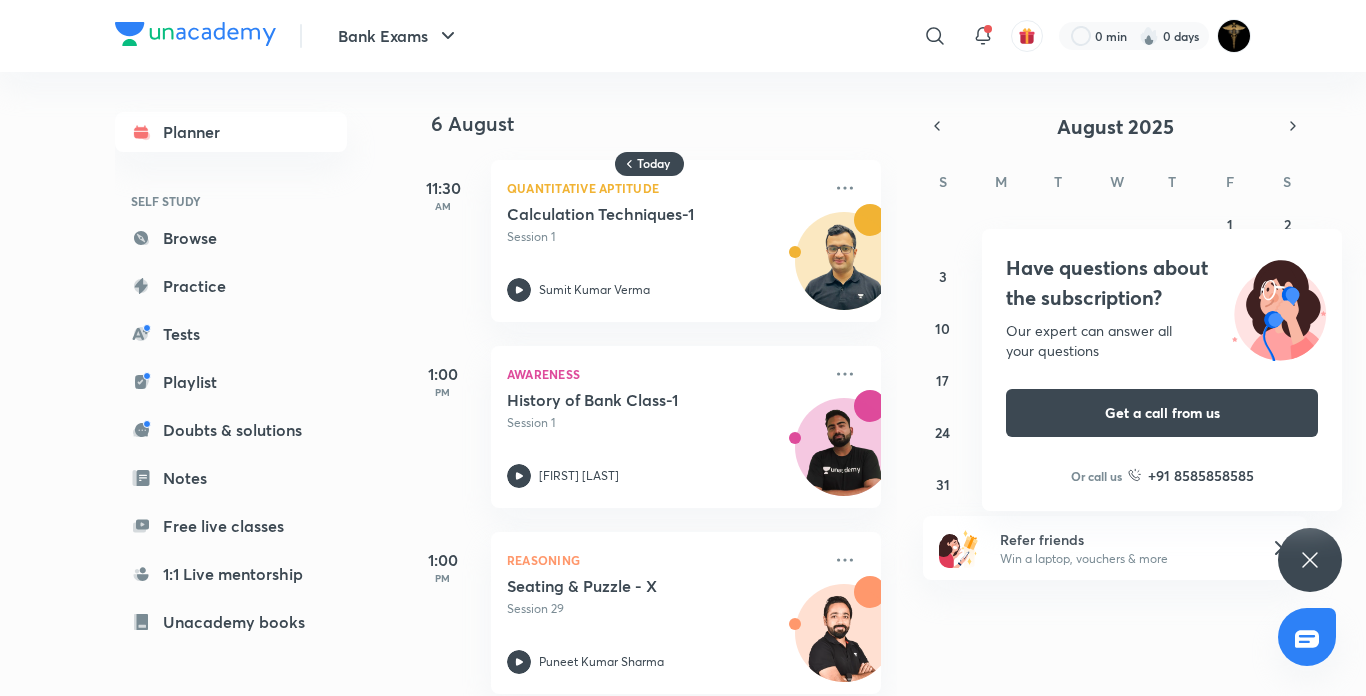 click 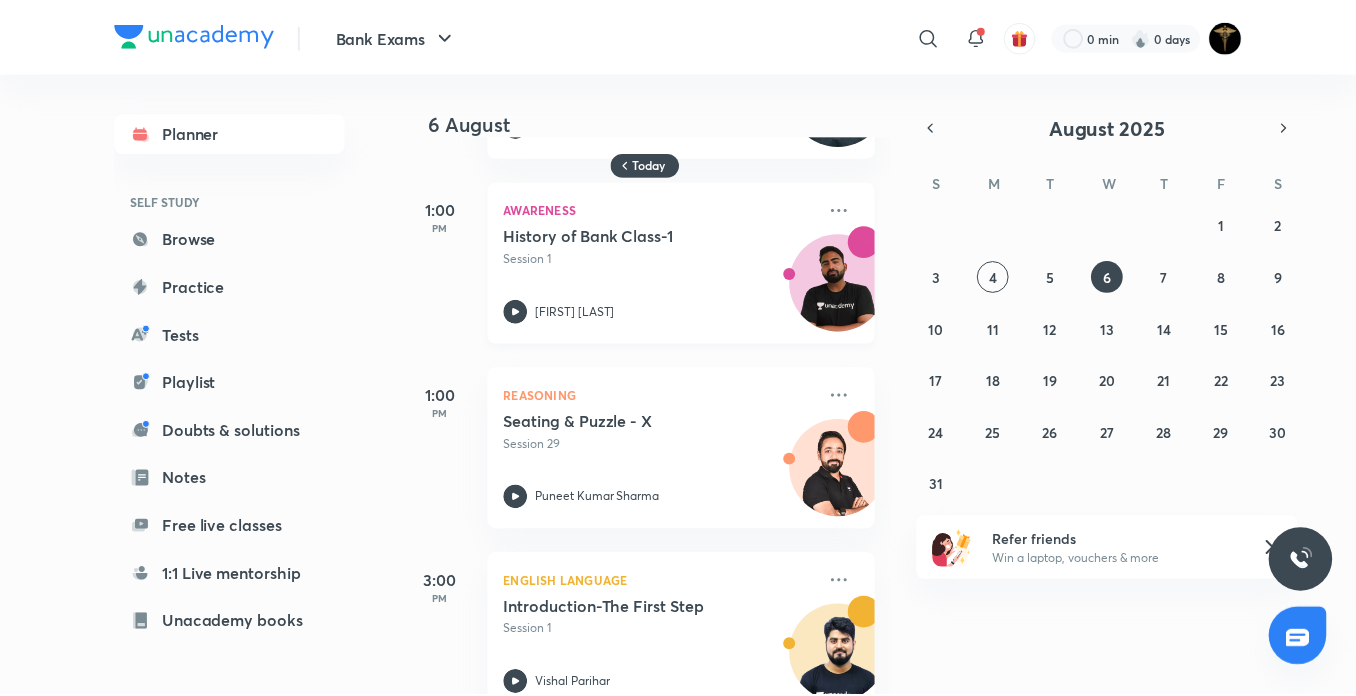 scroll, scrollTop: 233, scrollLeft: 0, axis: vertical 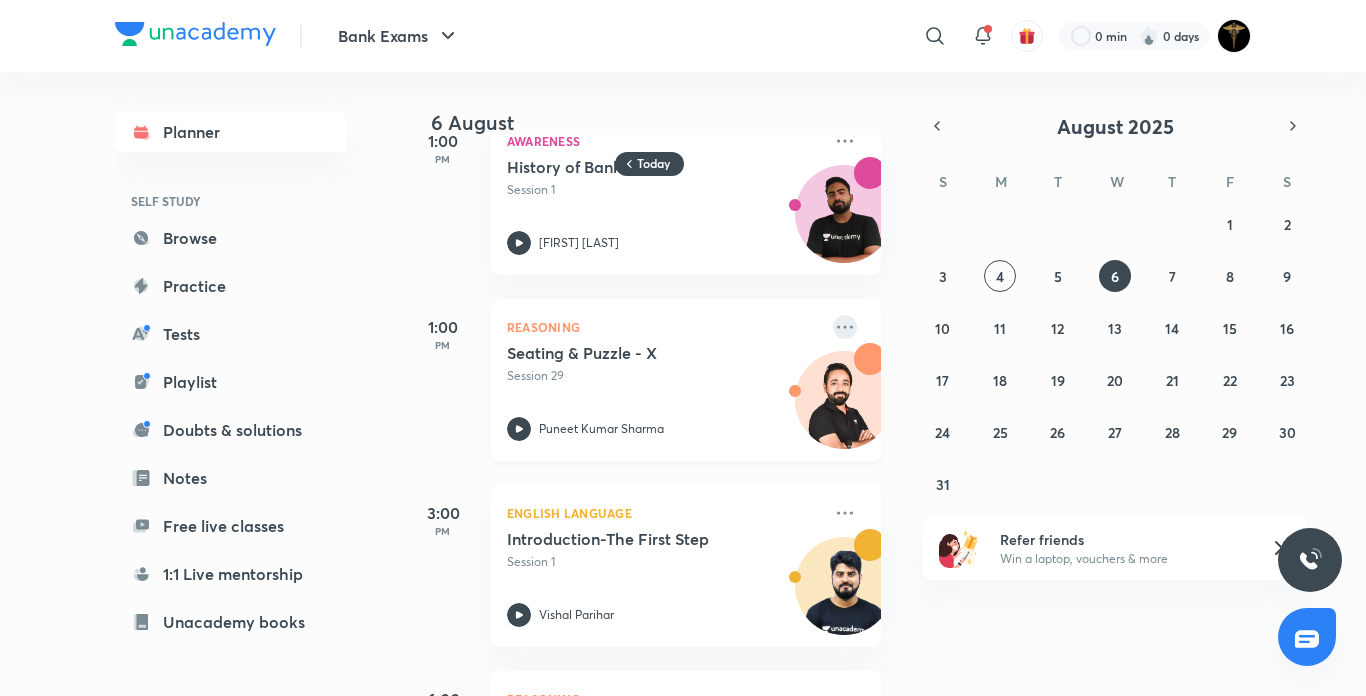 click 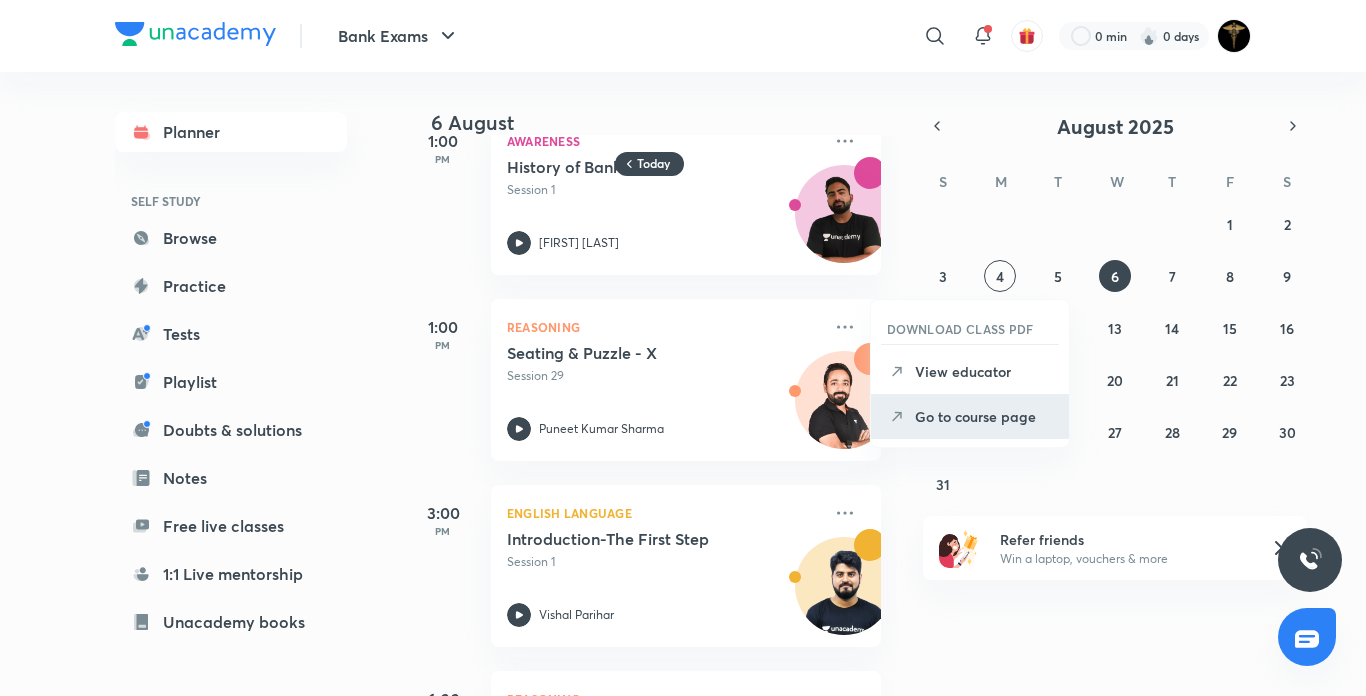 click on "Go to course page" at bounding box center [970, 416] 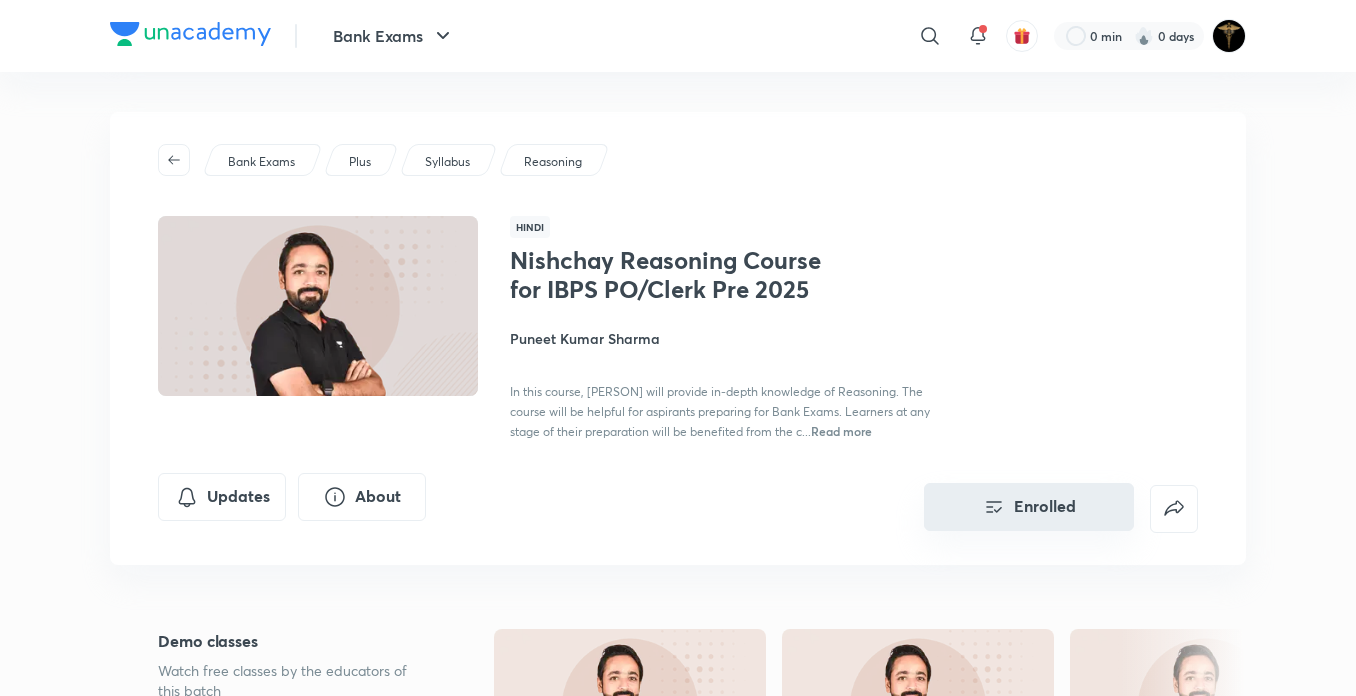 click on "Enrolled" at bounding box center [1029, 507] 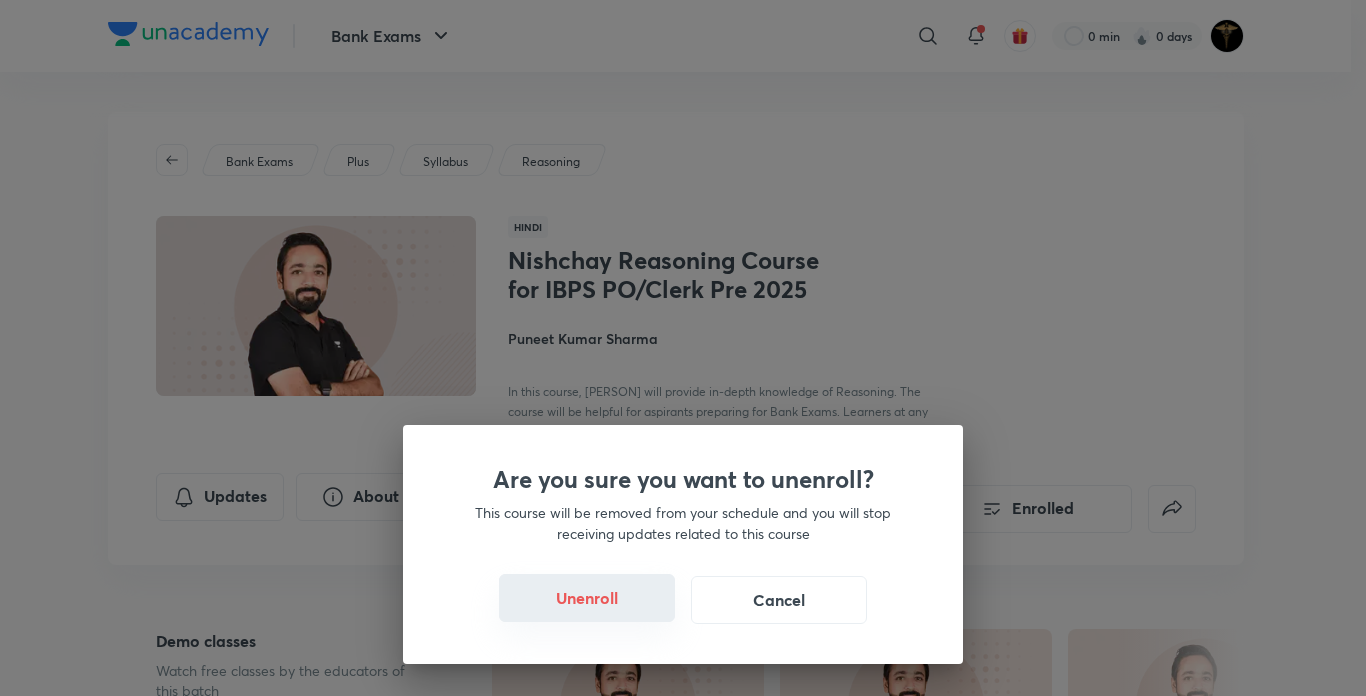 click on "Unenroll" at bounding box center (587, 598) 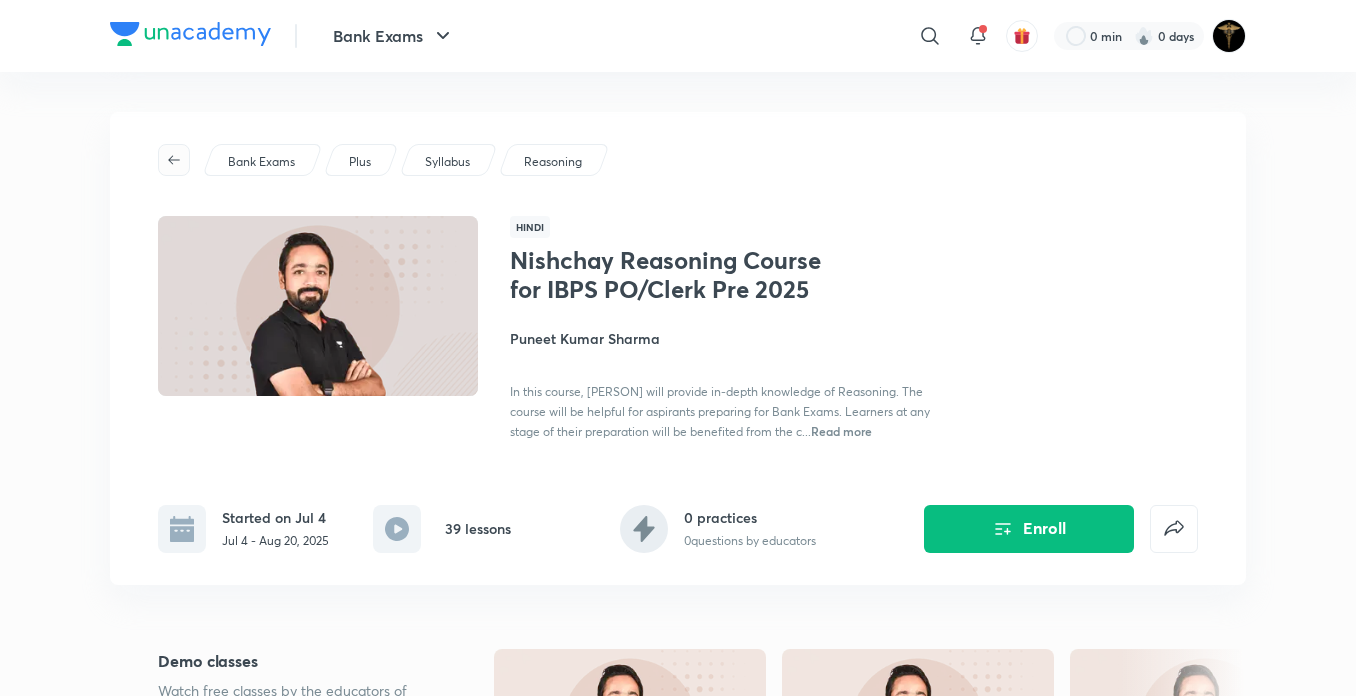 click 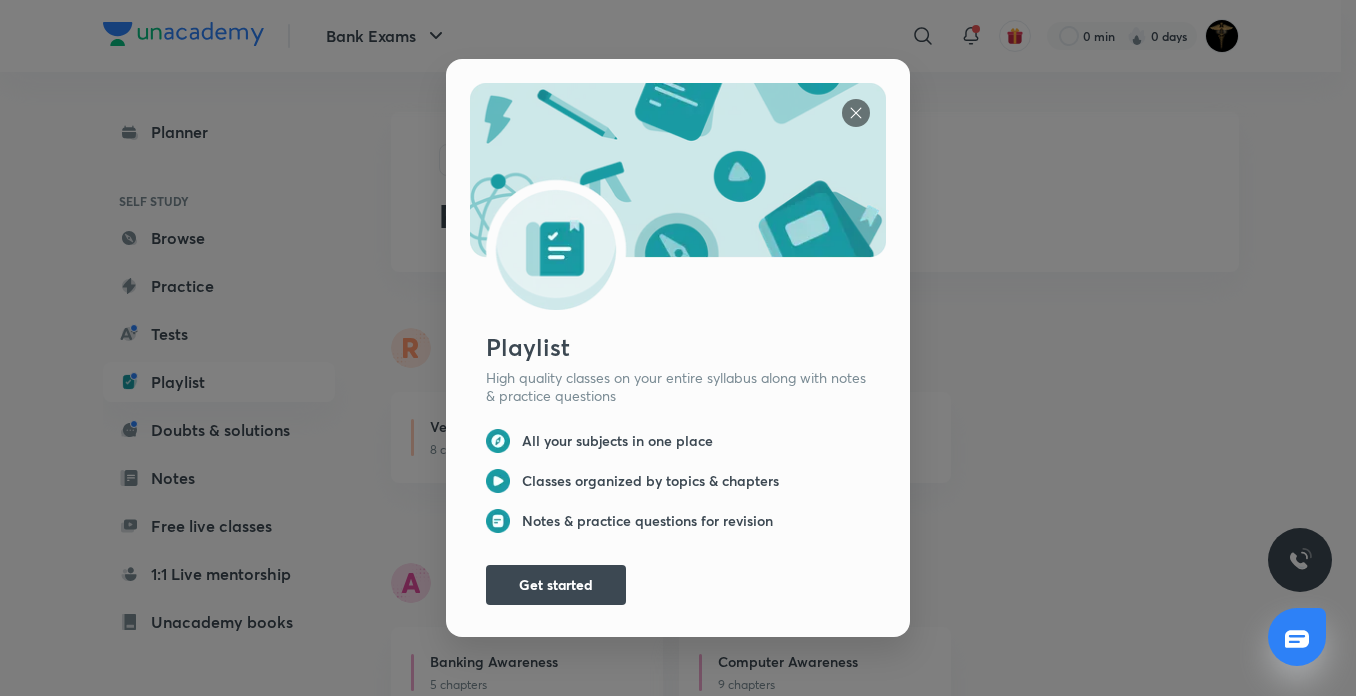 scroll, scrollTop: 33, scrollLeft: 0, axis: vertical 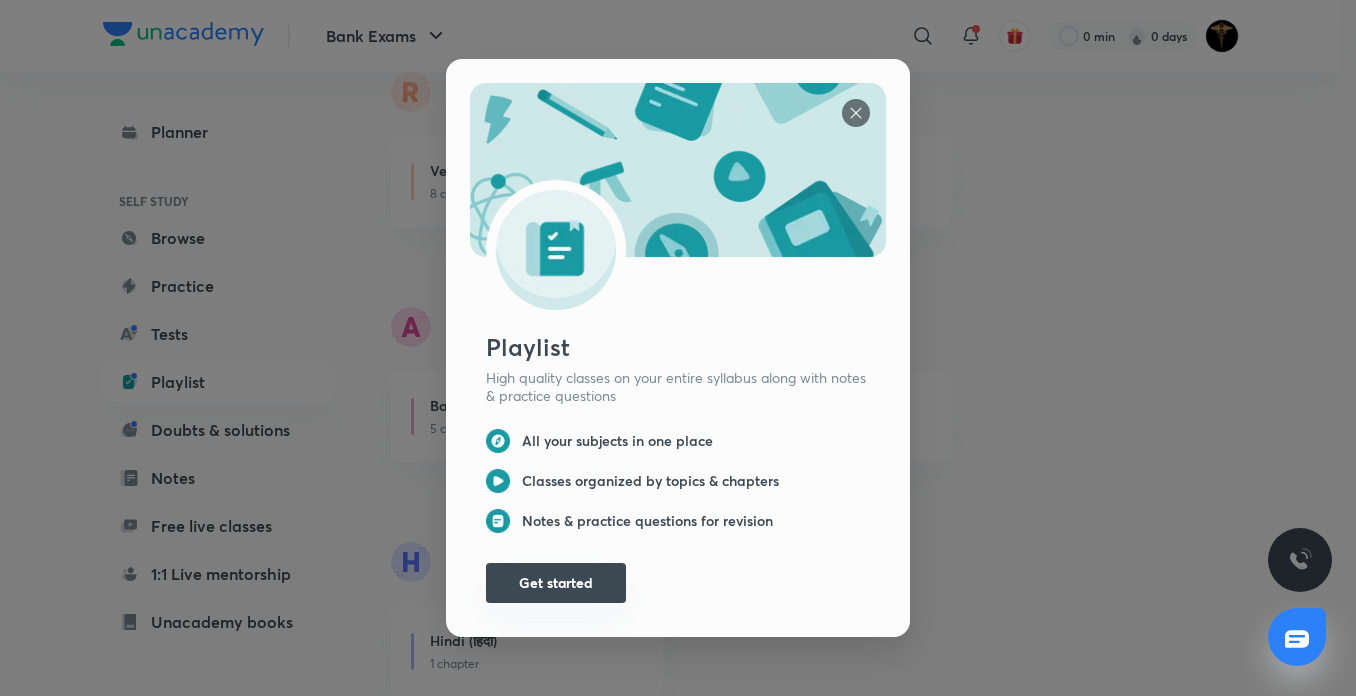 click on "Get started" at bounding box center (556, 583) 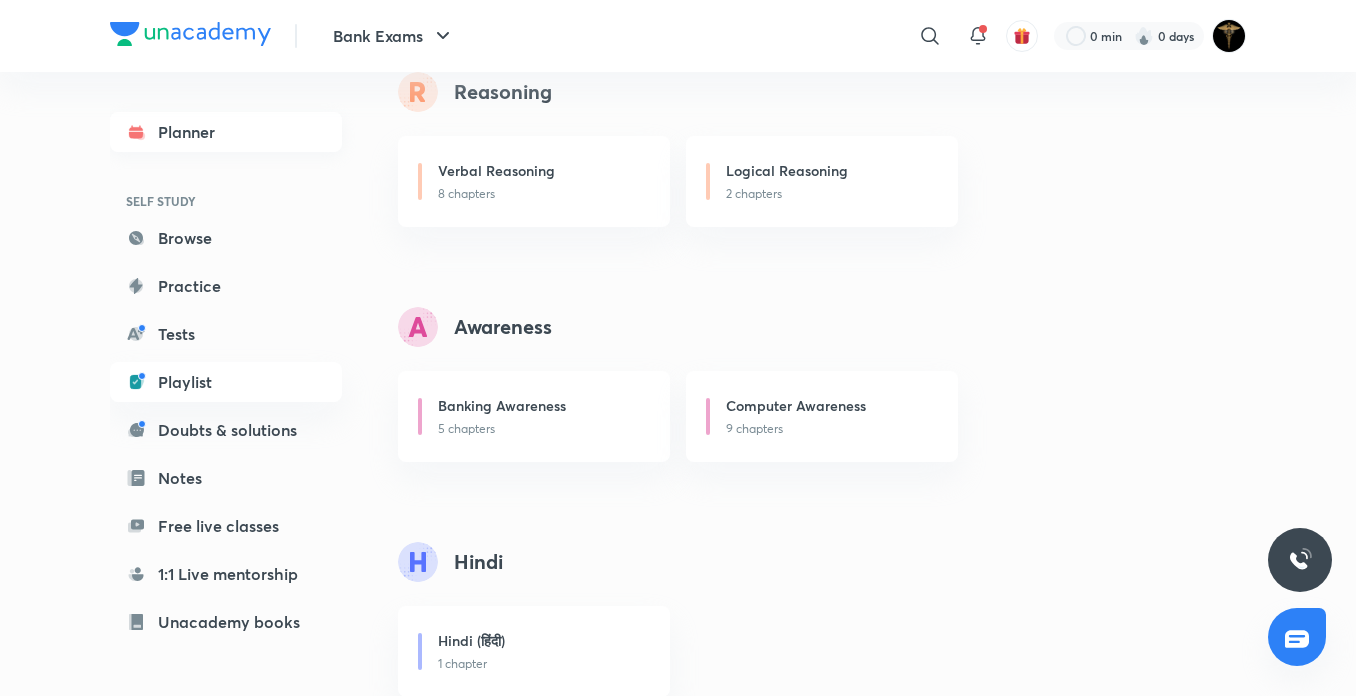 click on "Planner" at bounding box center (226, 132) 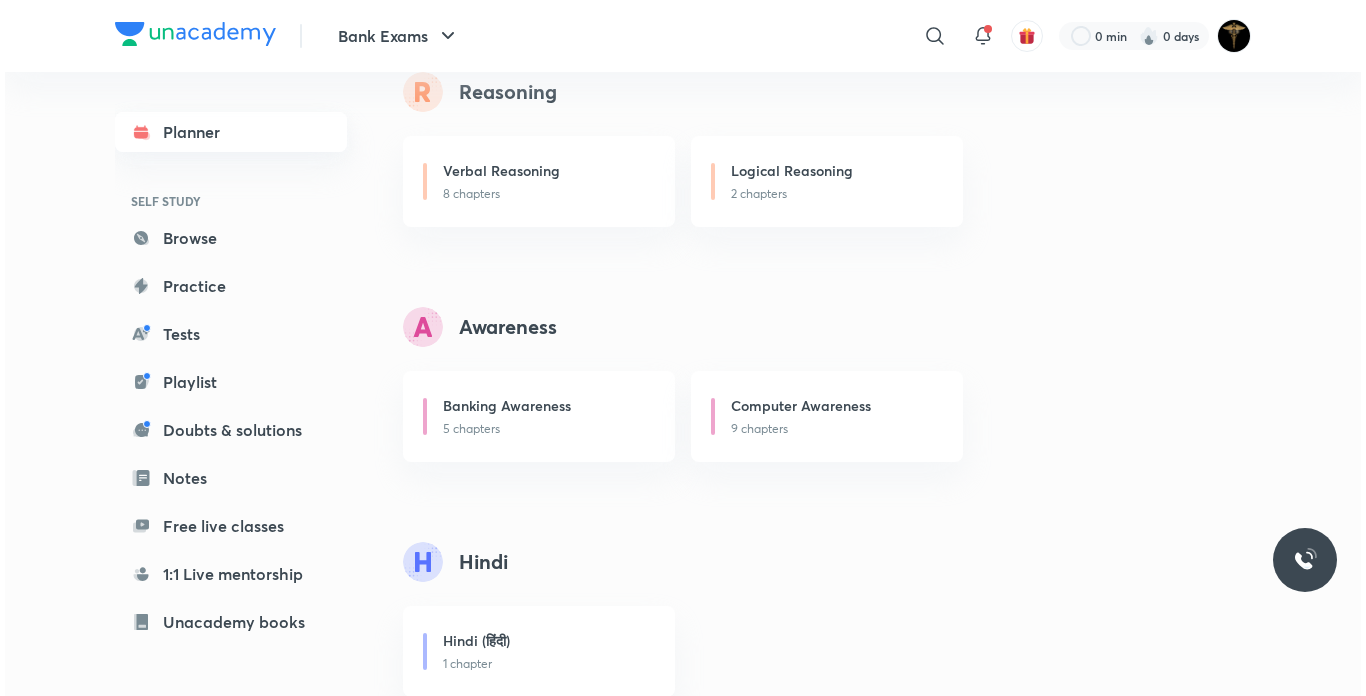 scroll, scrollTop: 0, scrollLeft: 0, axis: both 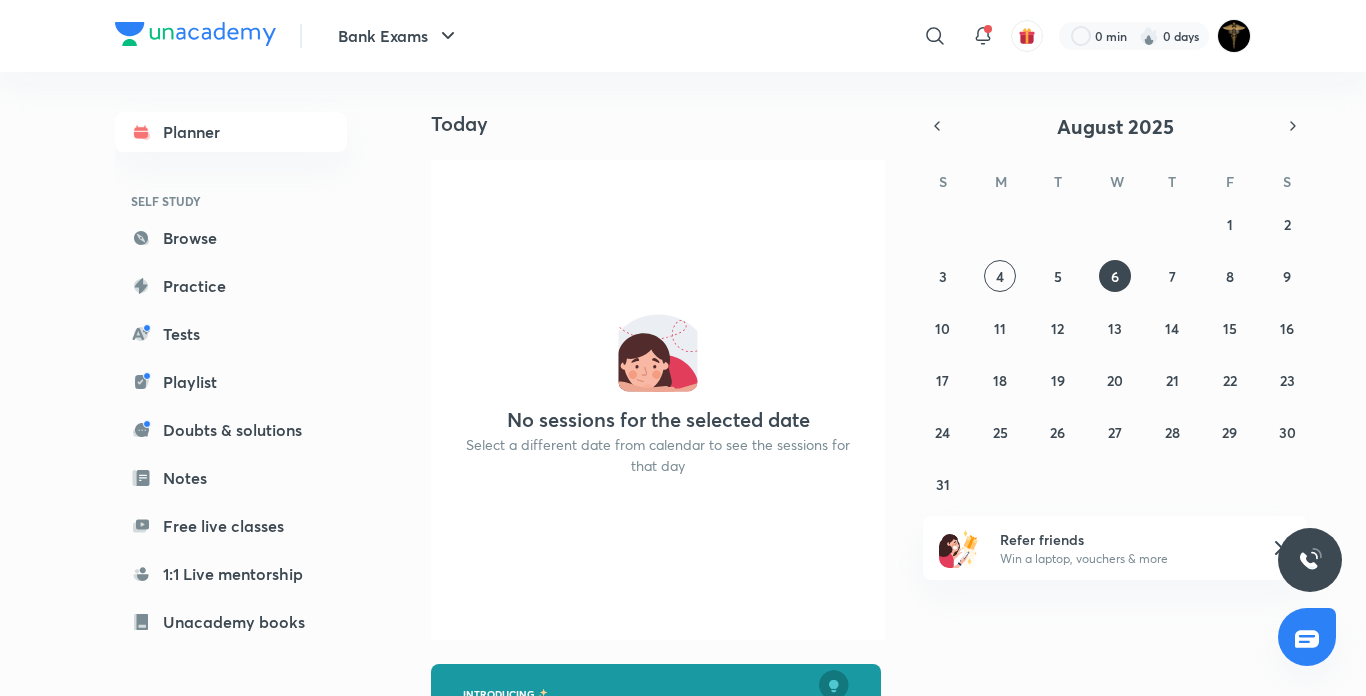 click on "27 28 29 30 31 1 2 3 4 5 6 7 8 9 10 11 12 13 14 15 16 17 18 19 20 21 22 23 24 25 26 27 28 29 30 31 1 2 3 4 5 6" at bounding box center [1115, 354] 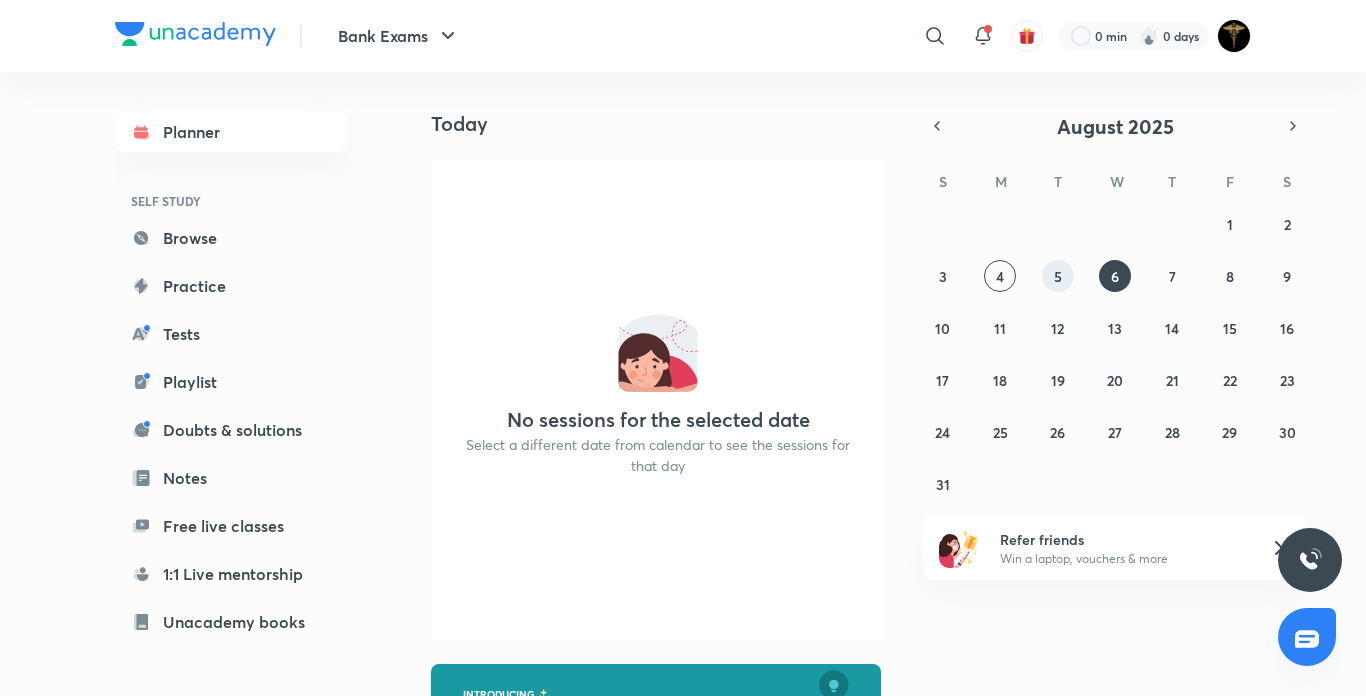 click on "5" at bounding box center (1058, 276) 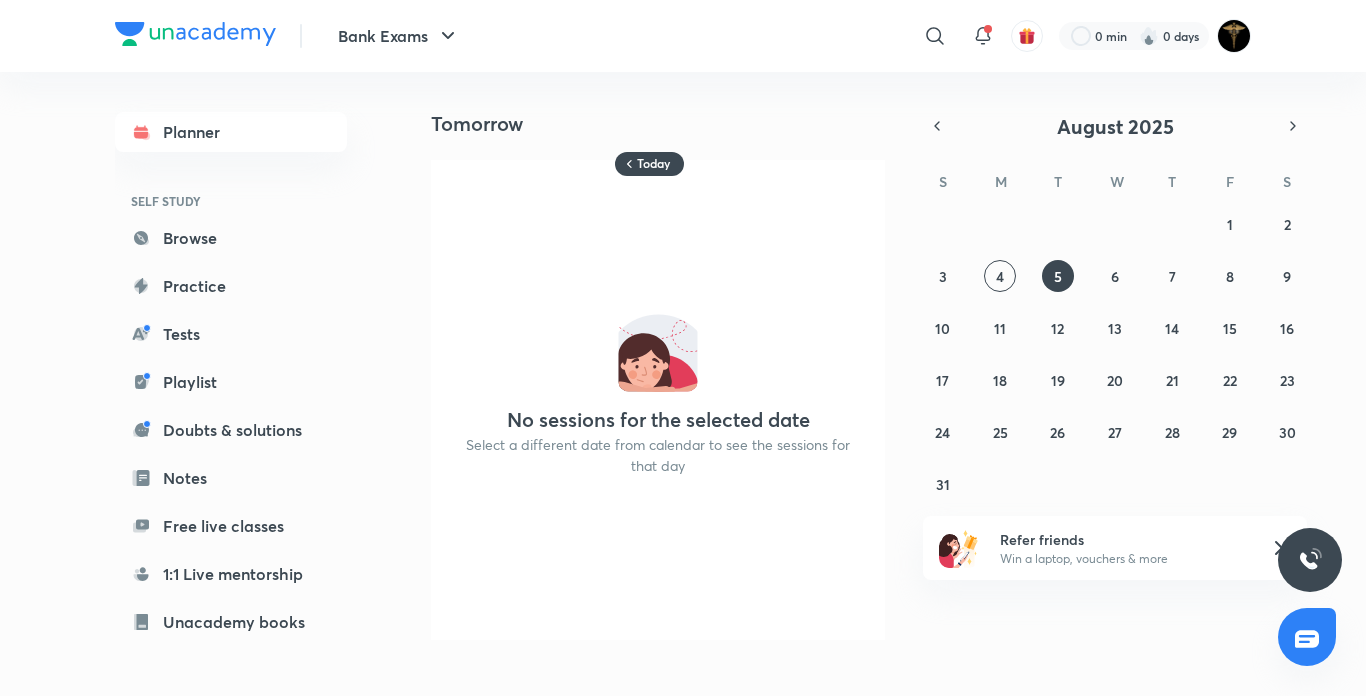 click on "27 28 29 30 31 1 2 3 4 5 6 7 8 9 10 11 12 13 14 15 16 17 18 19 20 21 22 23 24 25 26 27 28 29 30 31 1 2 3 4 5 6" at bounding box center (1115, 354) 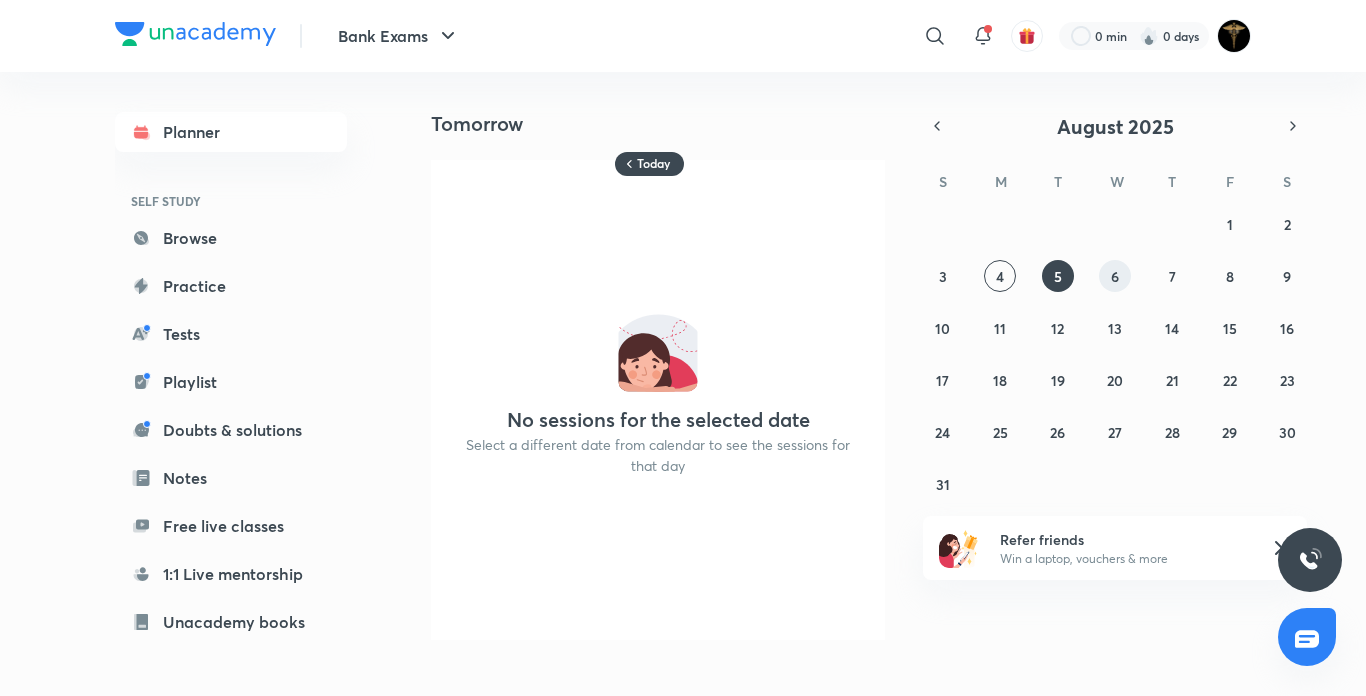 click on "6" at bounding box center [1115, 276] 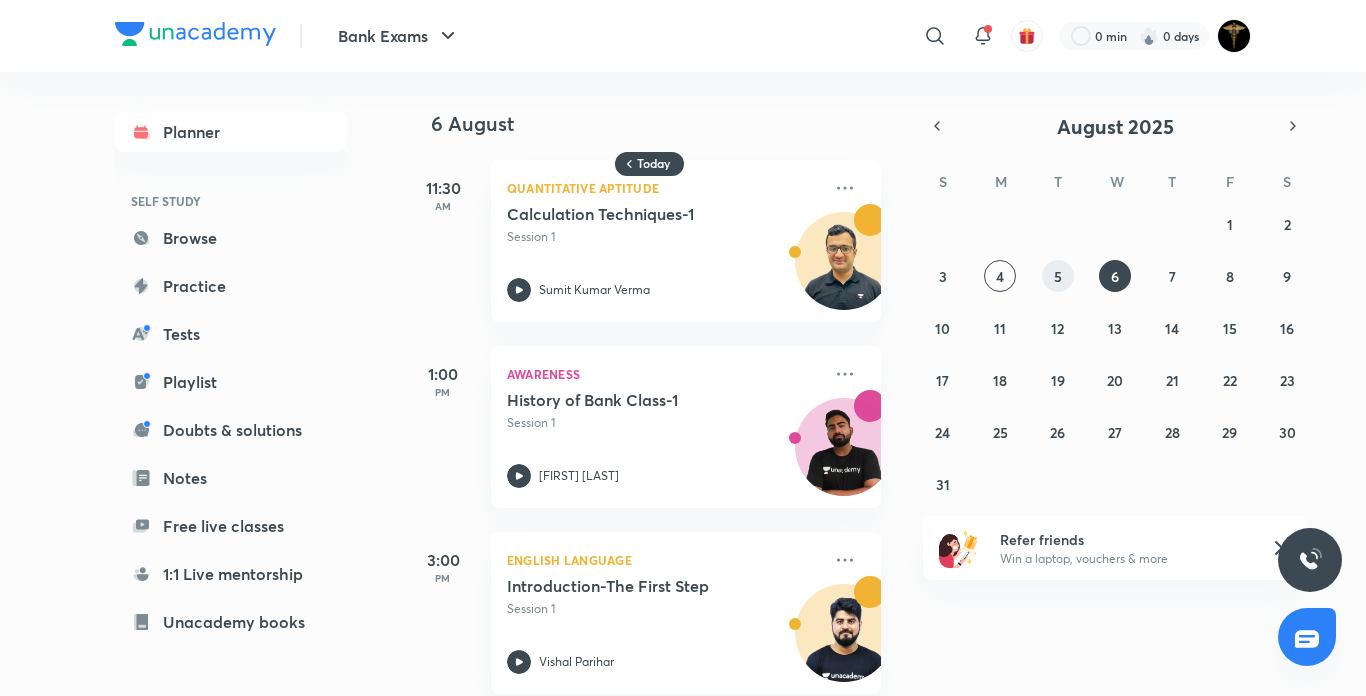 click on "5" at bounding box center (1058, 276) 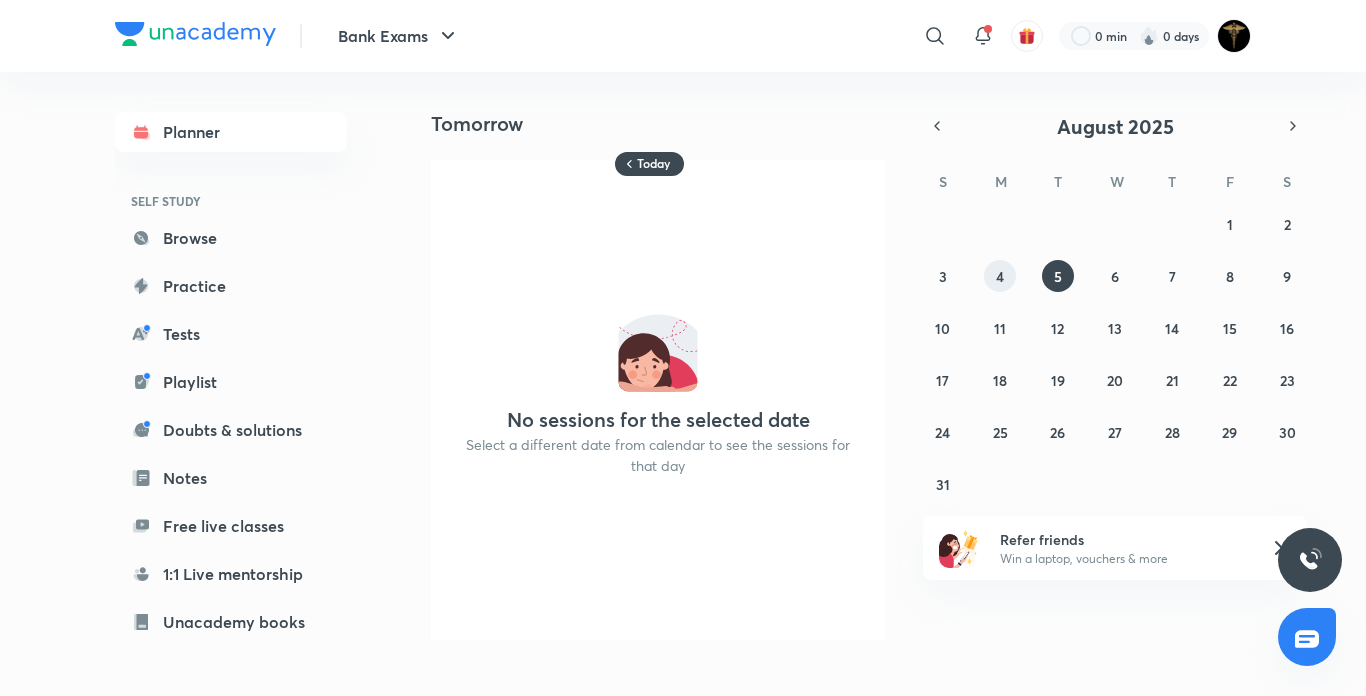 click on "4" at bounding box center (1000, 276) 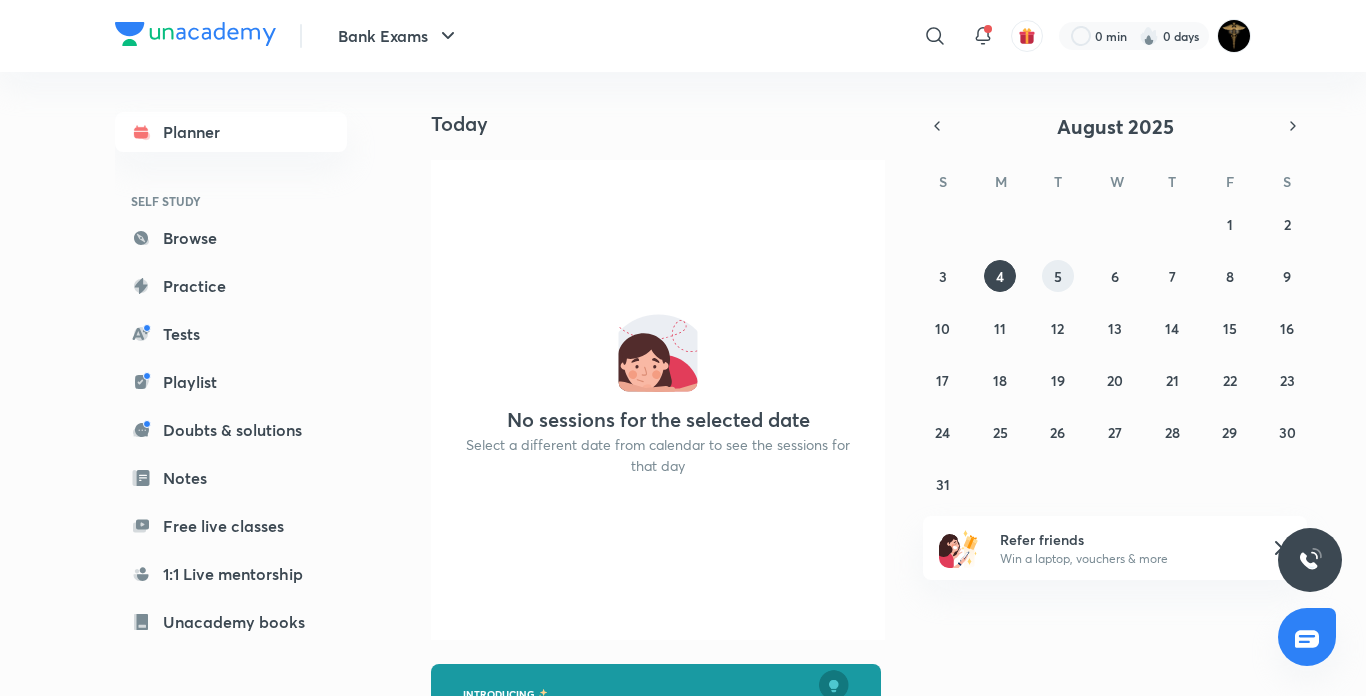 click on "5" at bounding box center (1058, 276) 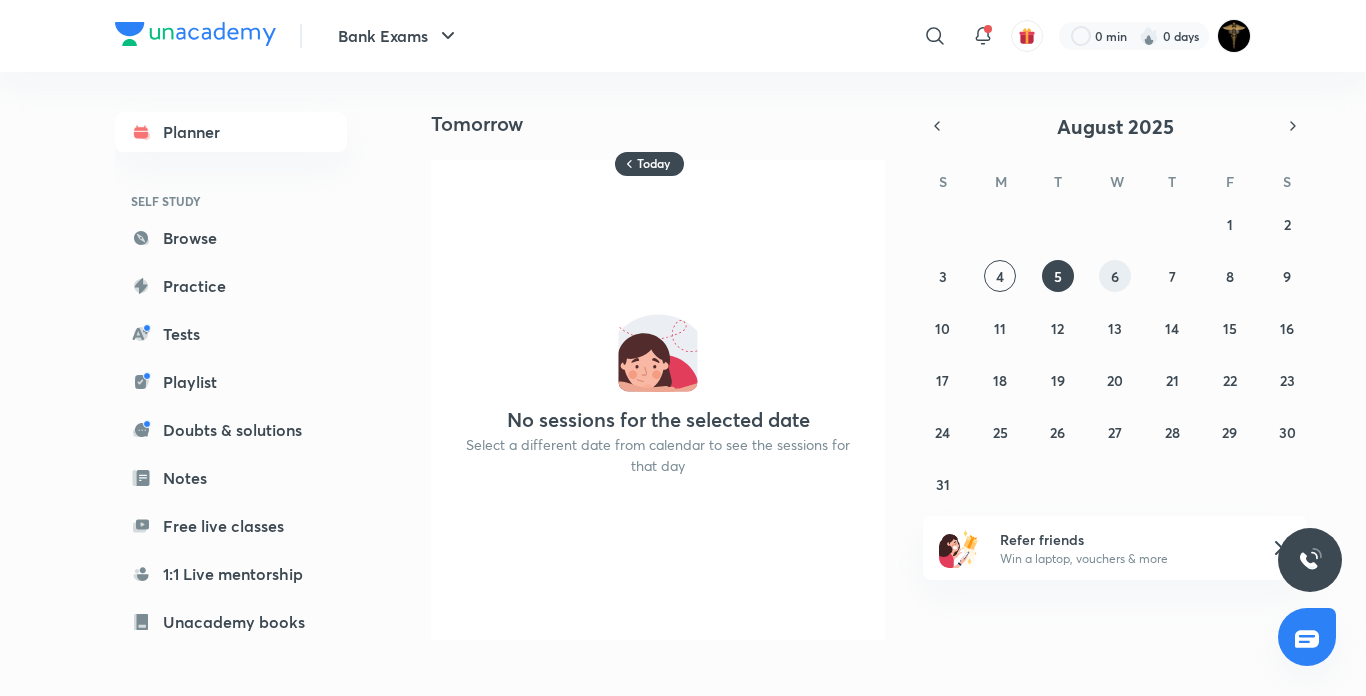 click on "6" at bounding box center (1115, 276) 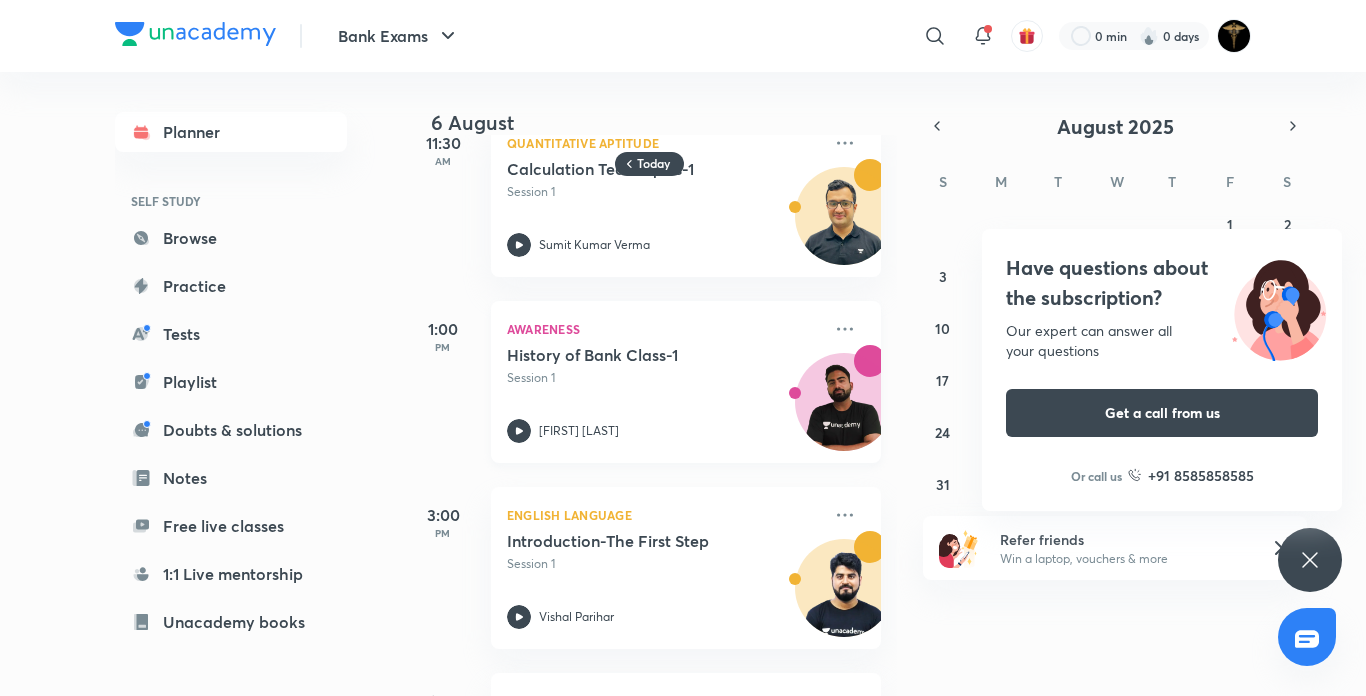 scroll, scrollTop: 0, scrollLeft: 0, axis: both 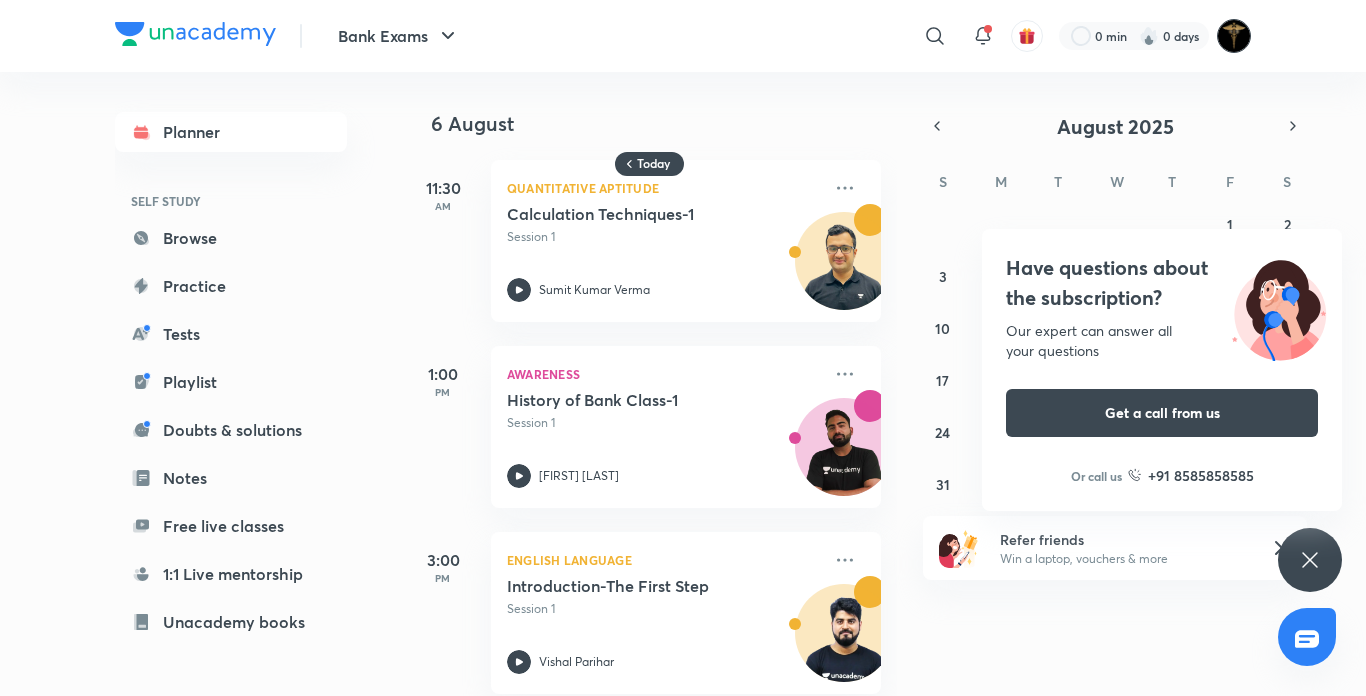 click at bounding box center (1234, 36) 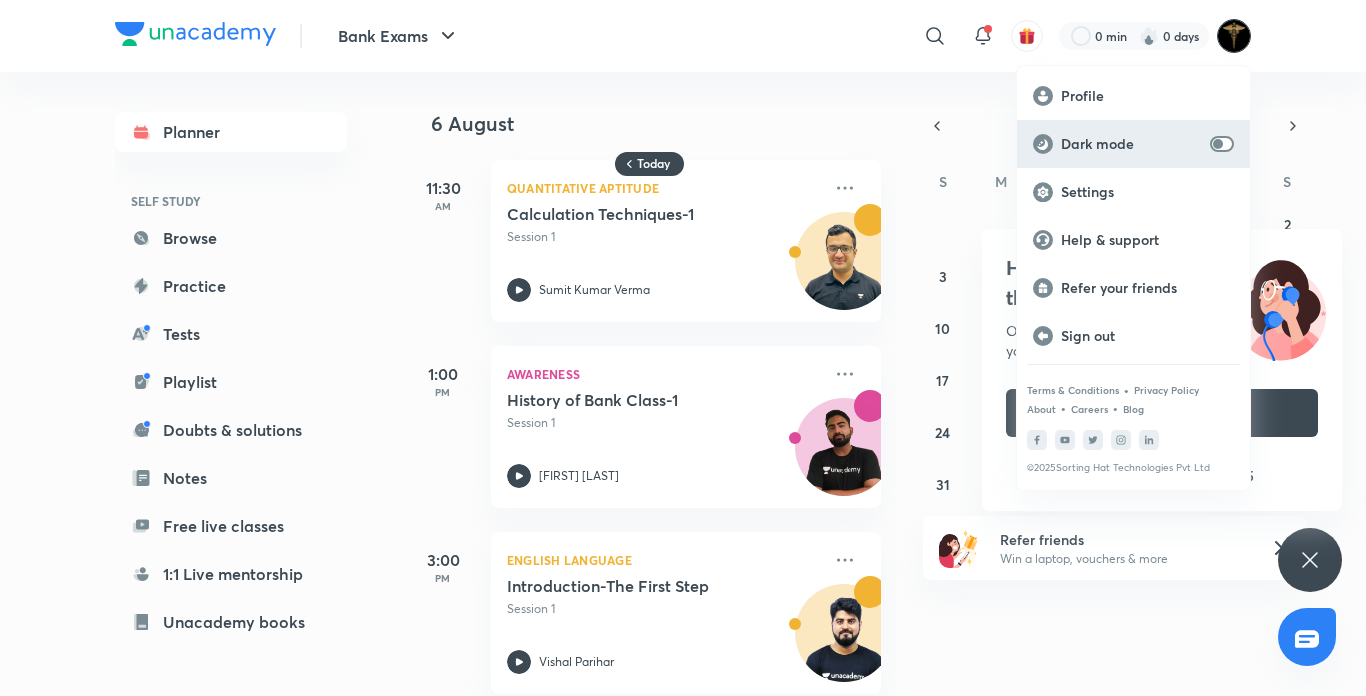 click on "Dark mode" at bounding box center [1133, 144] 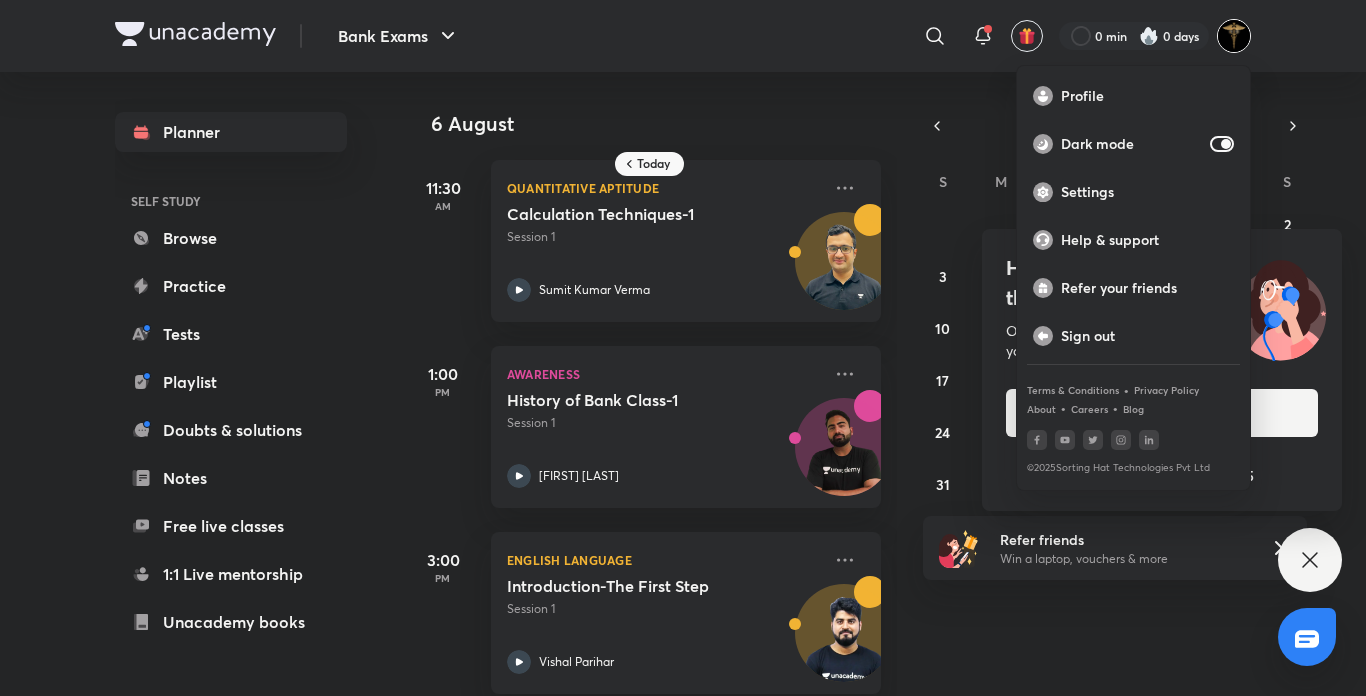 click at bounding box center (683, 348) 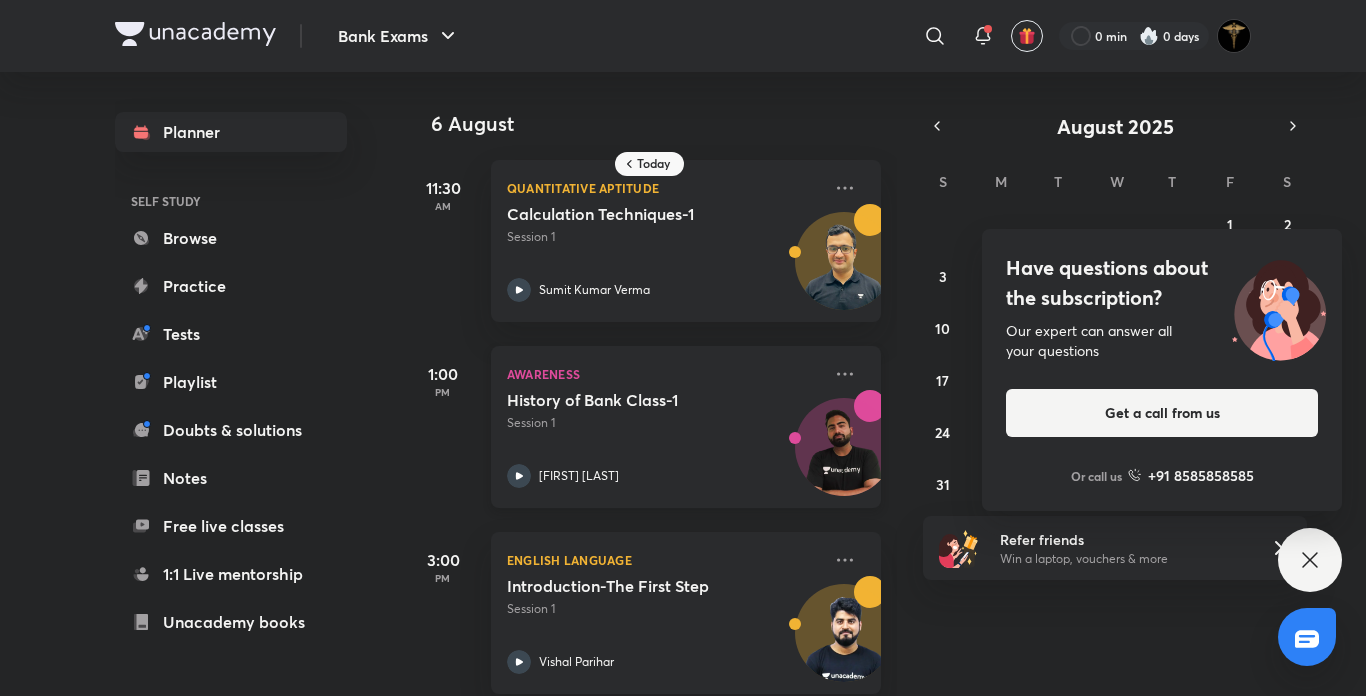 scroll, scrollTop: 215, scrollLeft: 0, axis: vertical 